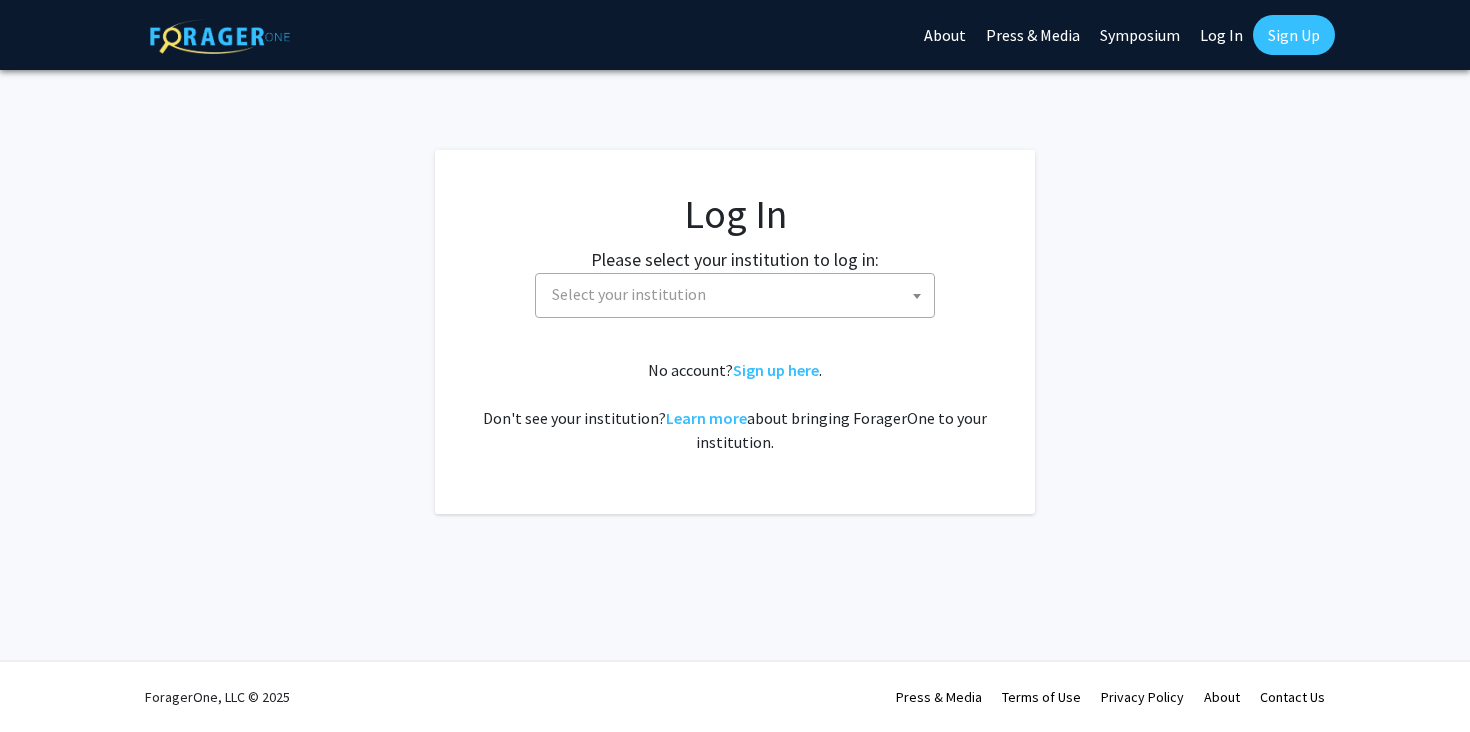 select 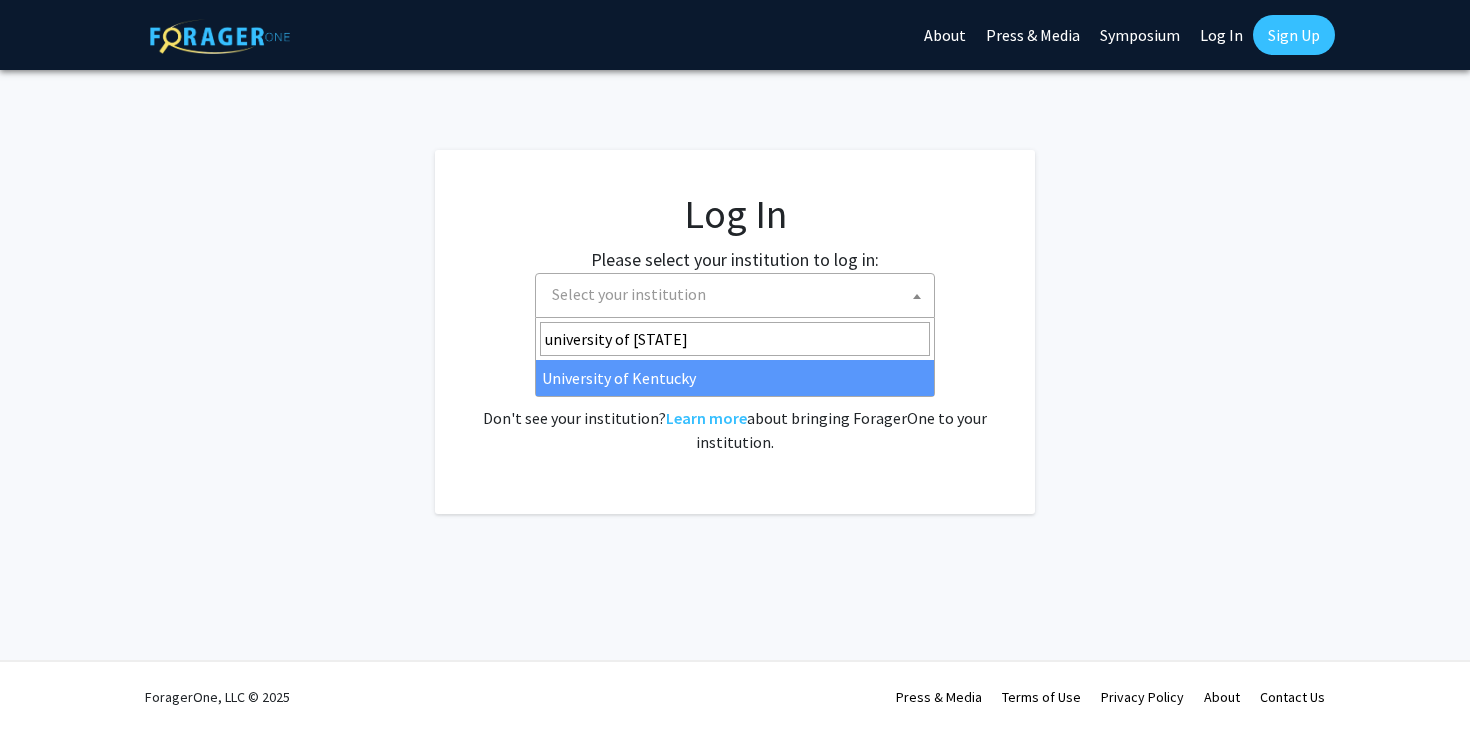 type on "university of [STATE]" 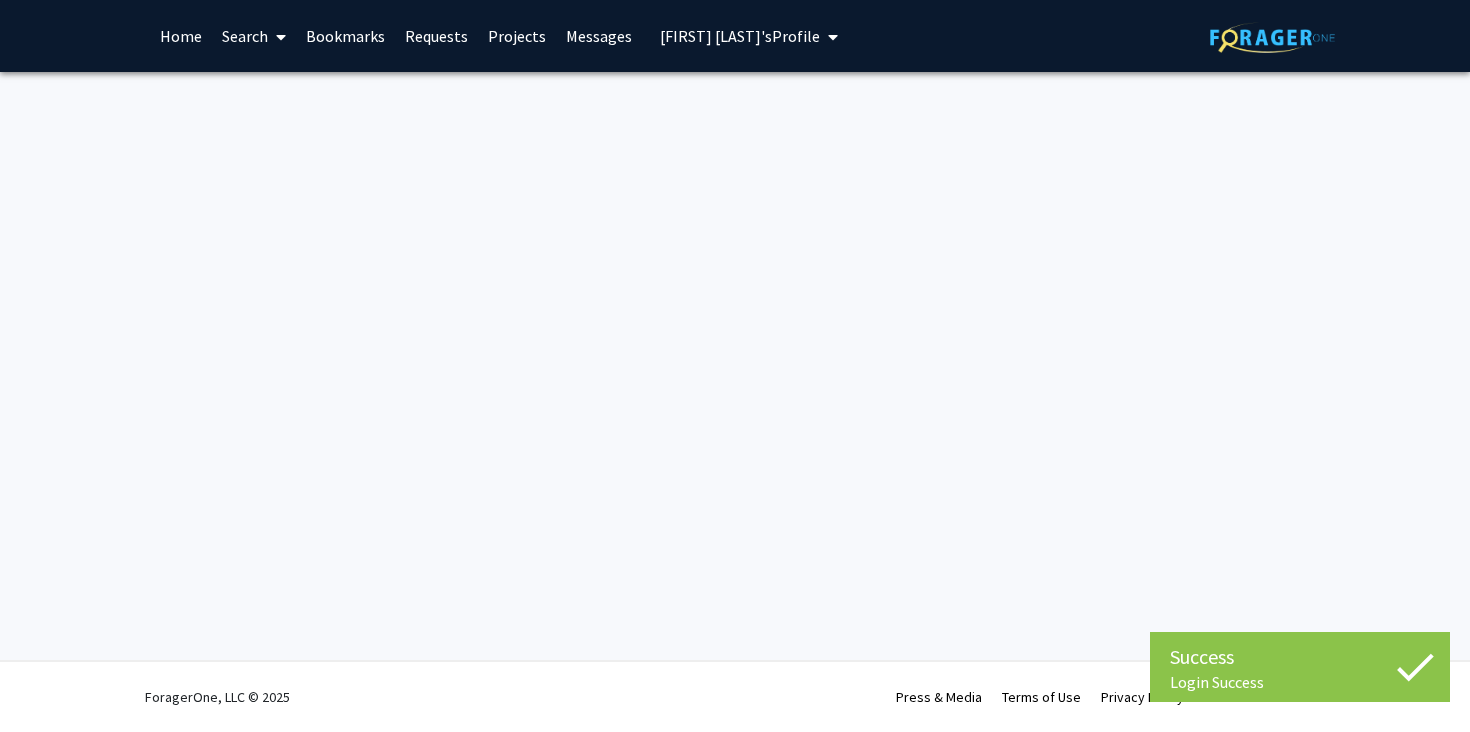 scroll, scrollTop: 0, scrollLeft: 0, axis: both 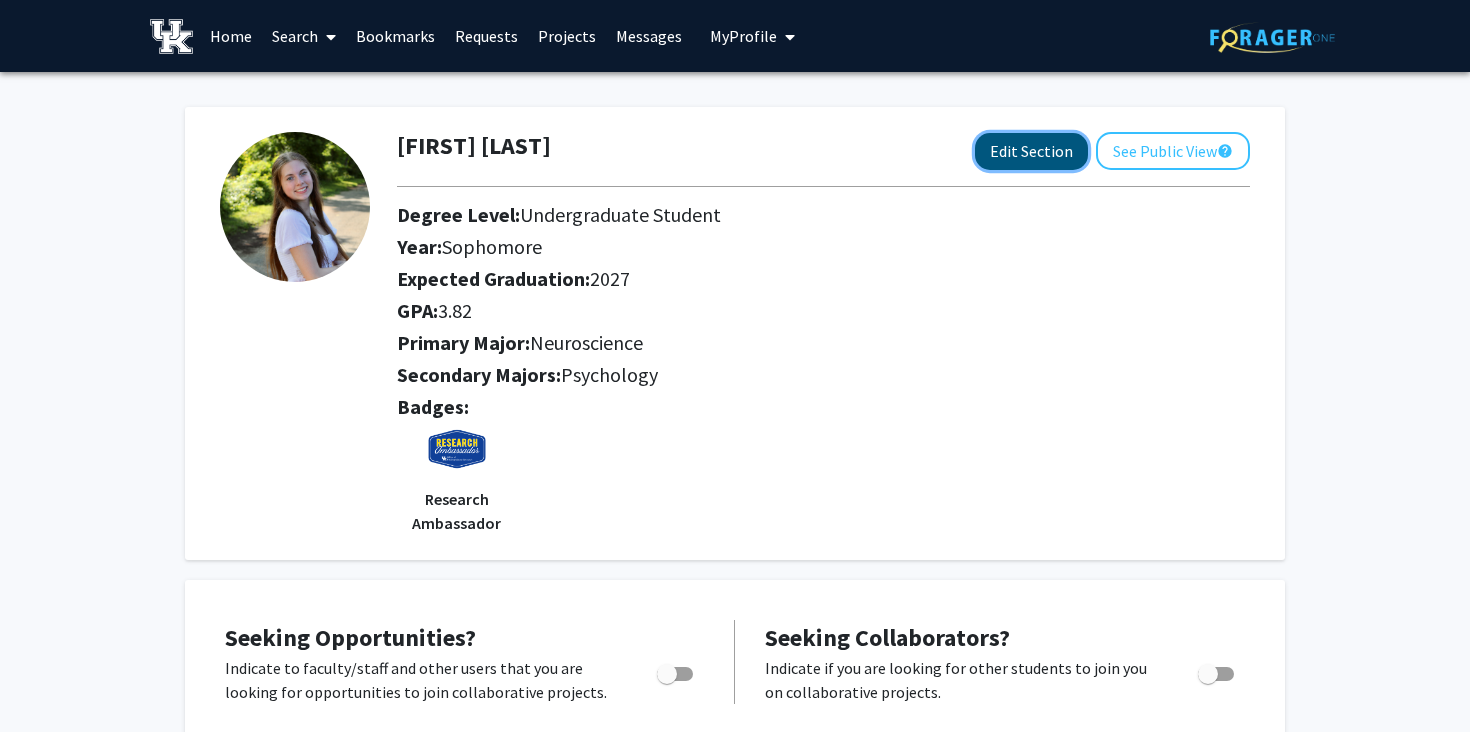 click on "Edit Section" 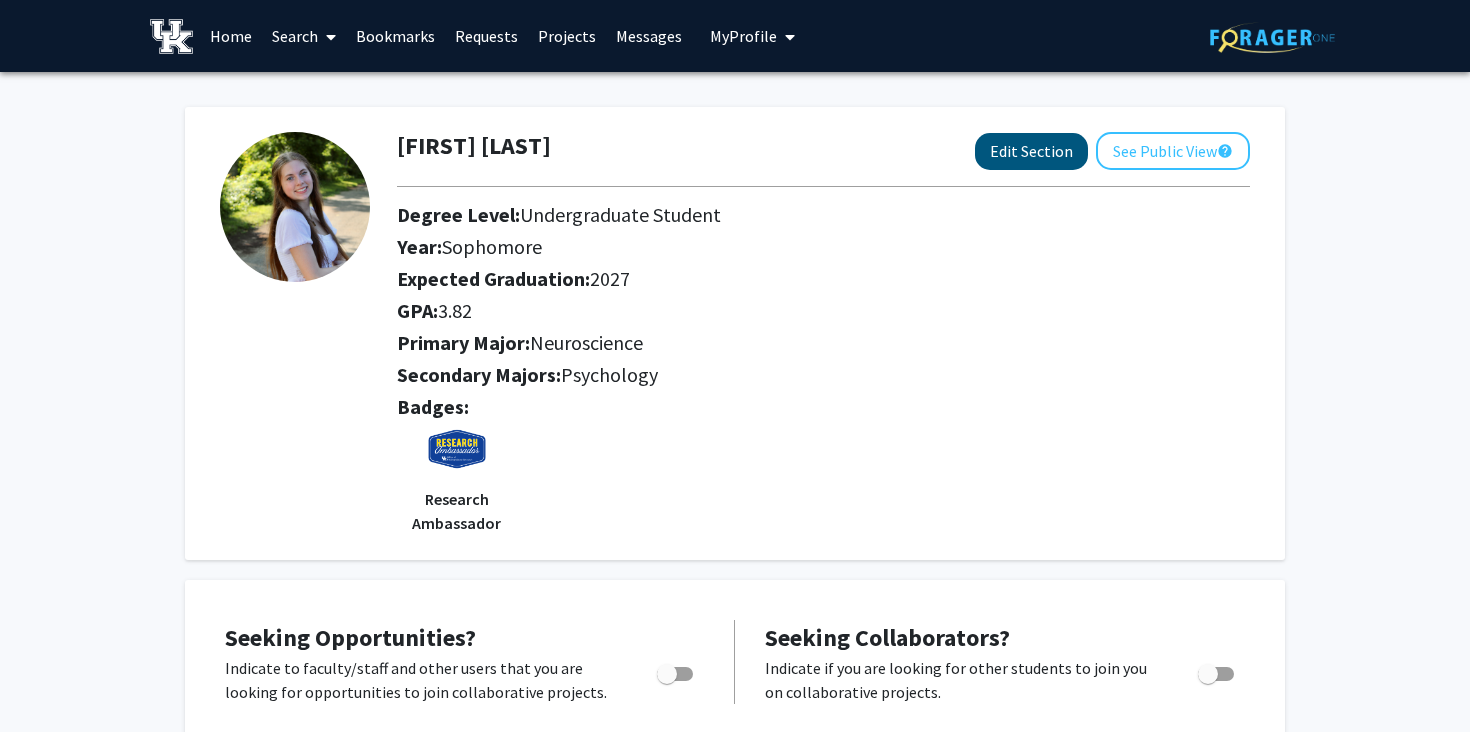 select on "sophomore" 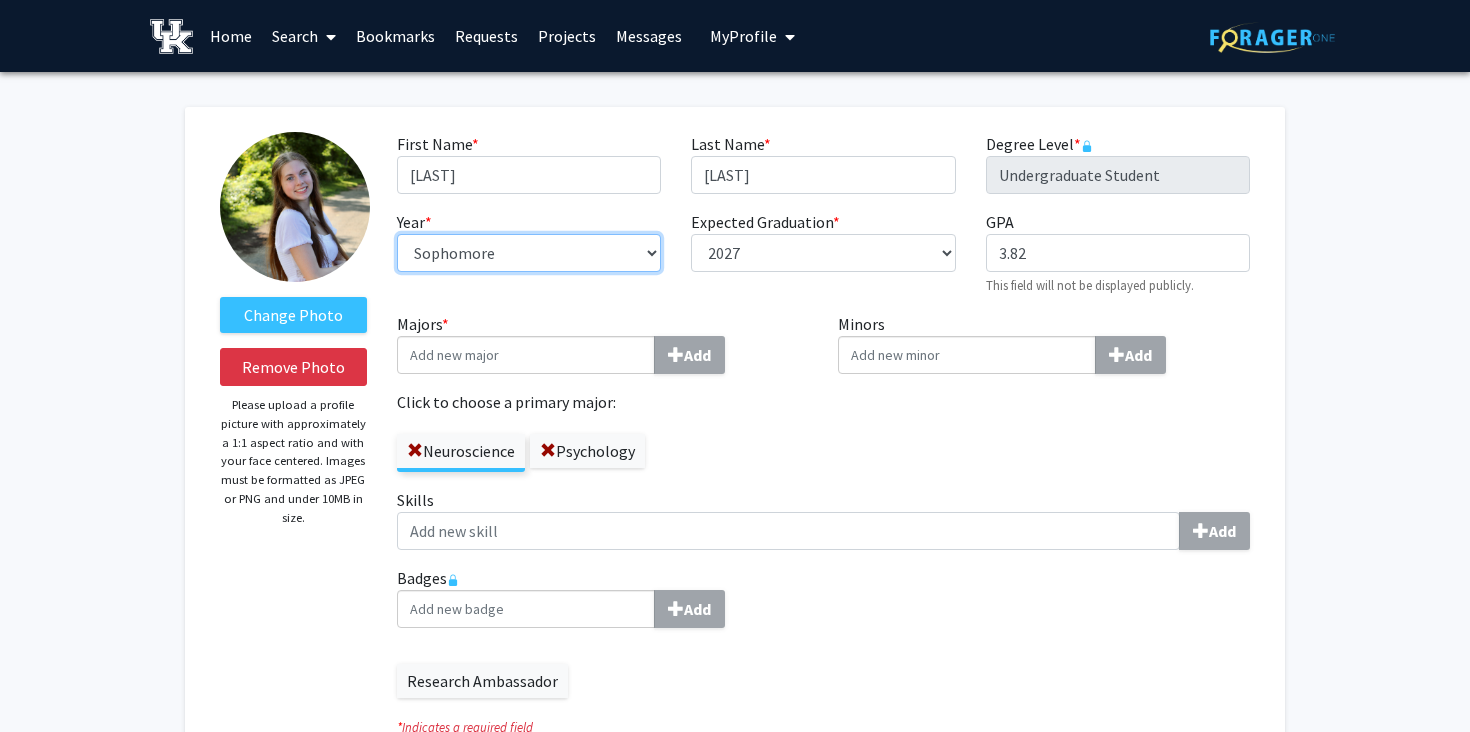 click on "---  First-year   Sophomore   Junior   Senior   Postbaccalaureate Certificate" at bounding box center (529, 253) 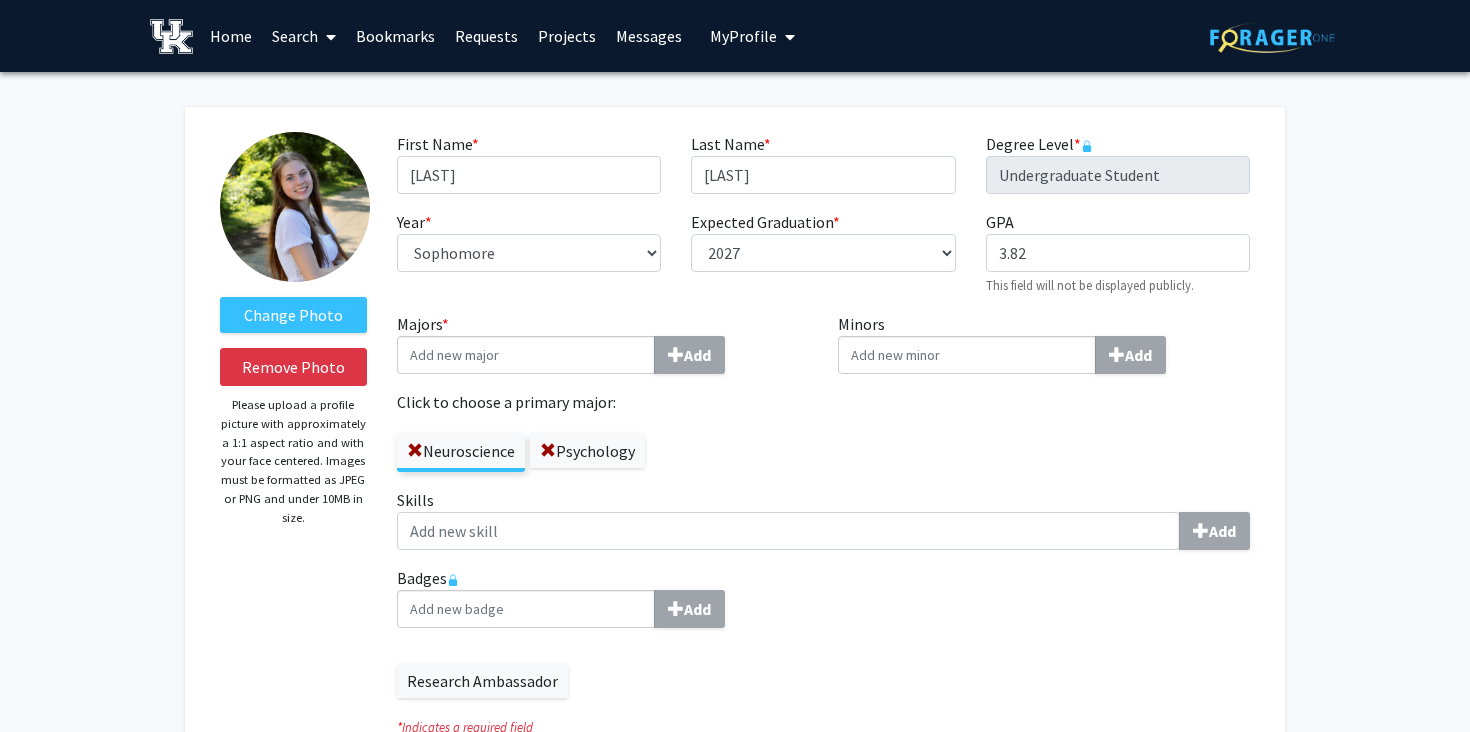 click on "First Name  * required [FIRST]  Last Name  * required [LAST]  Degree Level  * required Undergraduate Student  Year  * required ---  First-year   Sophomore   Junior   Senior   Postbaccalaureate Certificate   Expected Graduation  * required ---  2018   2019   2020   2021   2022   2023   2024   2025   2026   2027   2028   2029   2030   2031   GPA  required [GPA]  This field will not be displayed publicly." 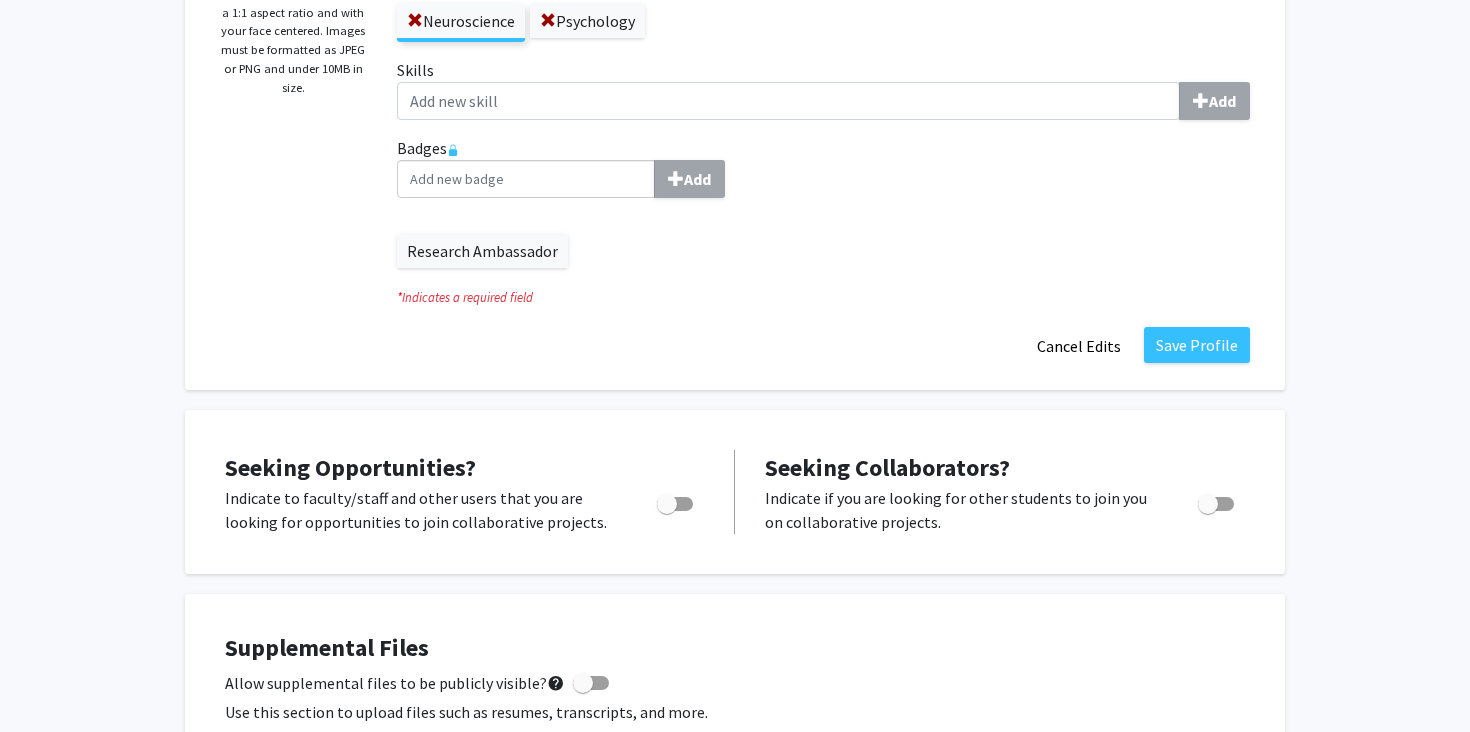scroll, scrollTop: 337, scrollLeft: 0, axis: vertical 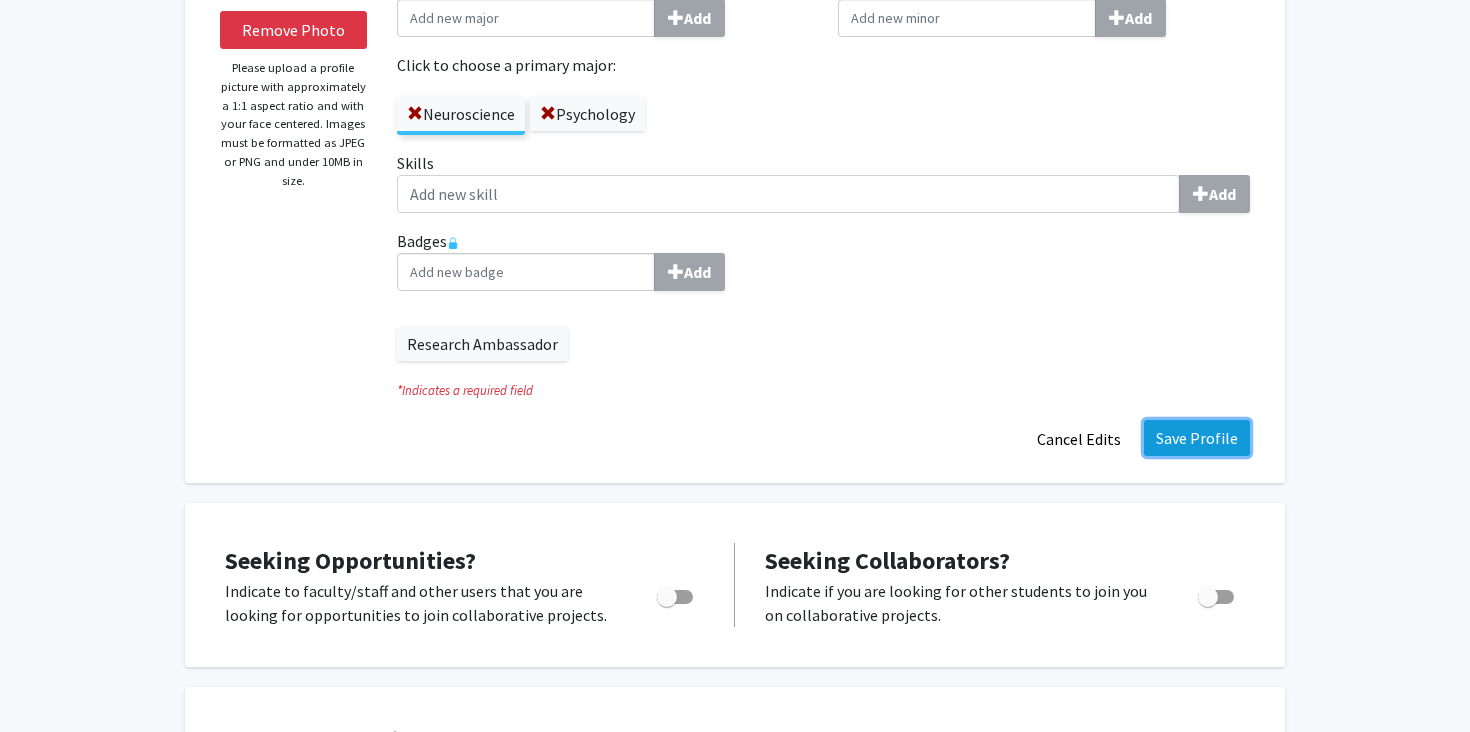 click on "Save Profile" 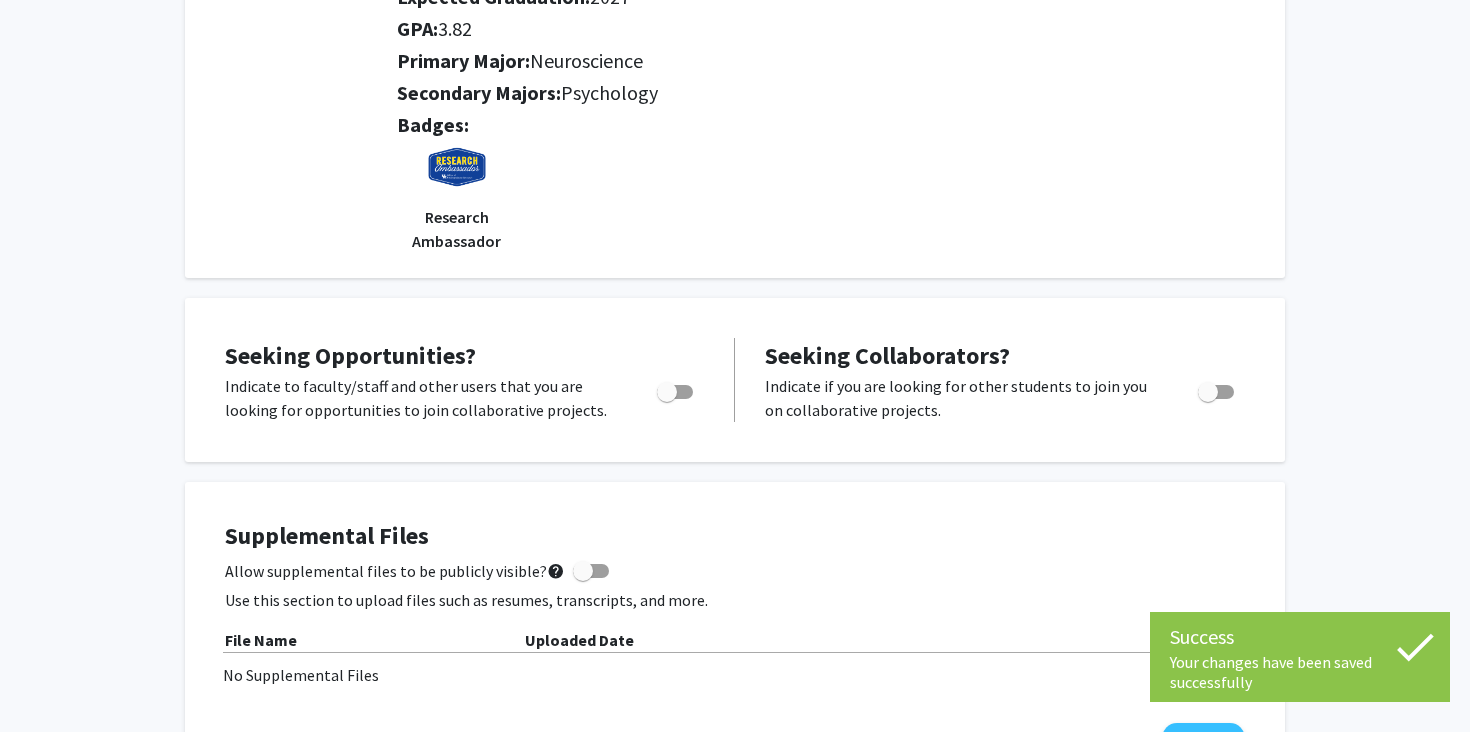 scroll, scrollTop: 0, scrollLeft: 0, axis: both 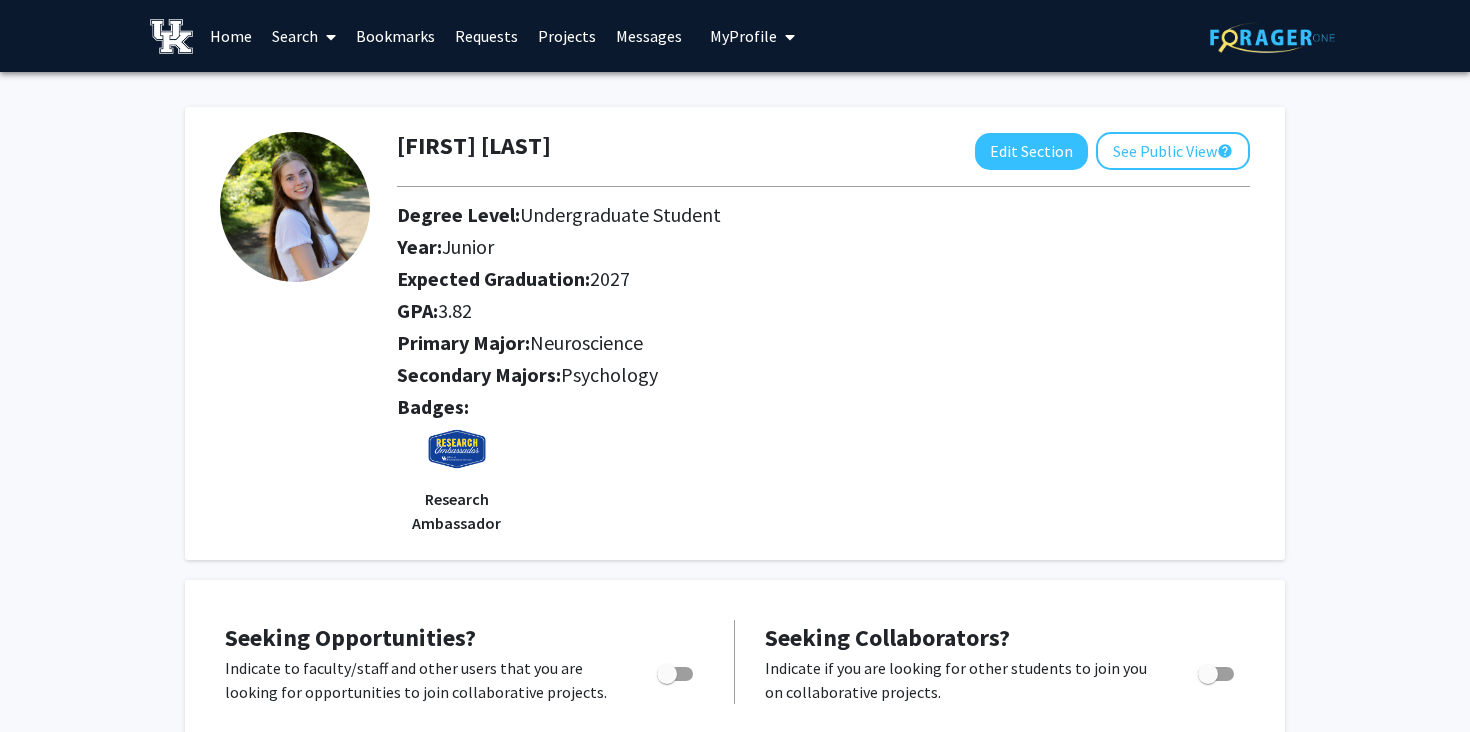 click on "Home" at bounding box center [231, 36] 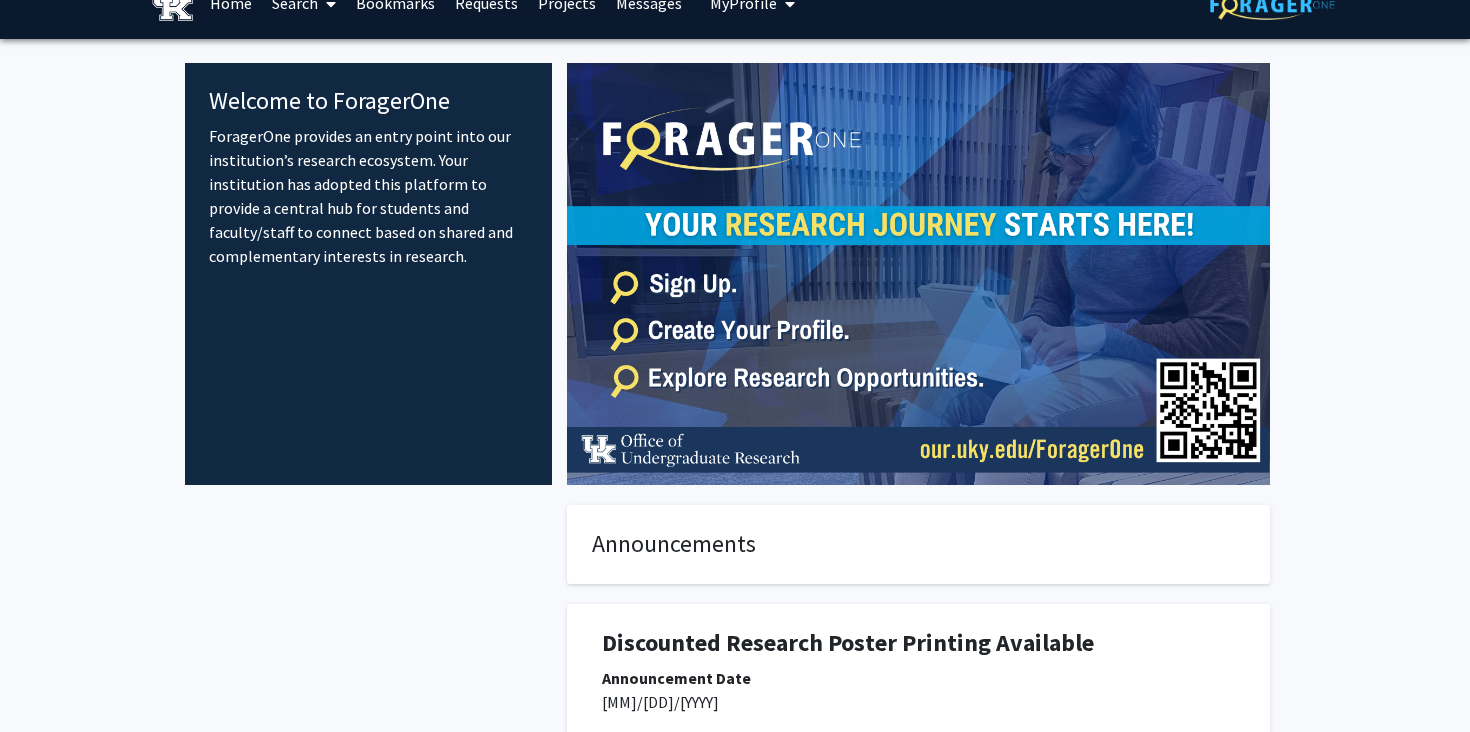 scroll, scrollTop: 0, scrollLeft: 0, axis: both 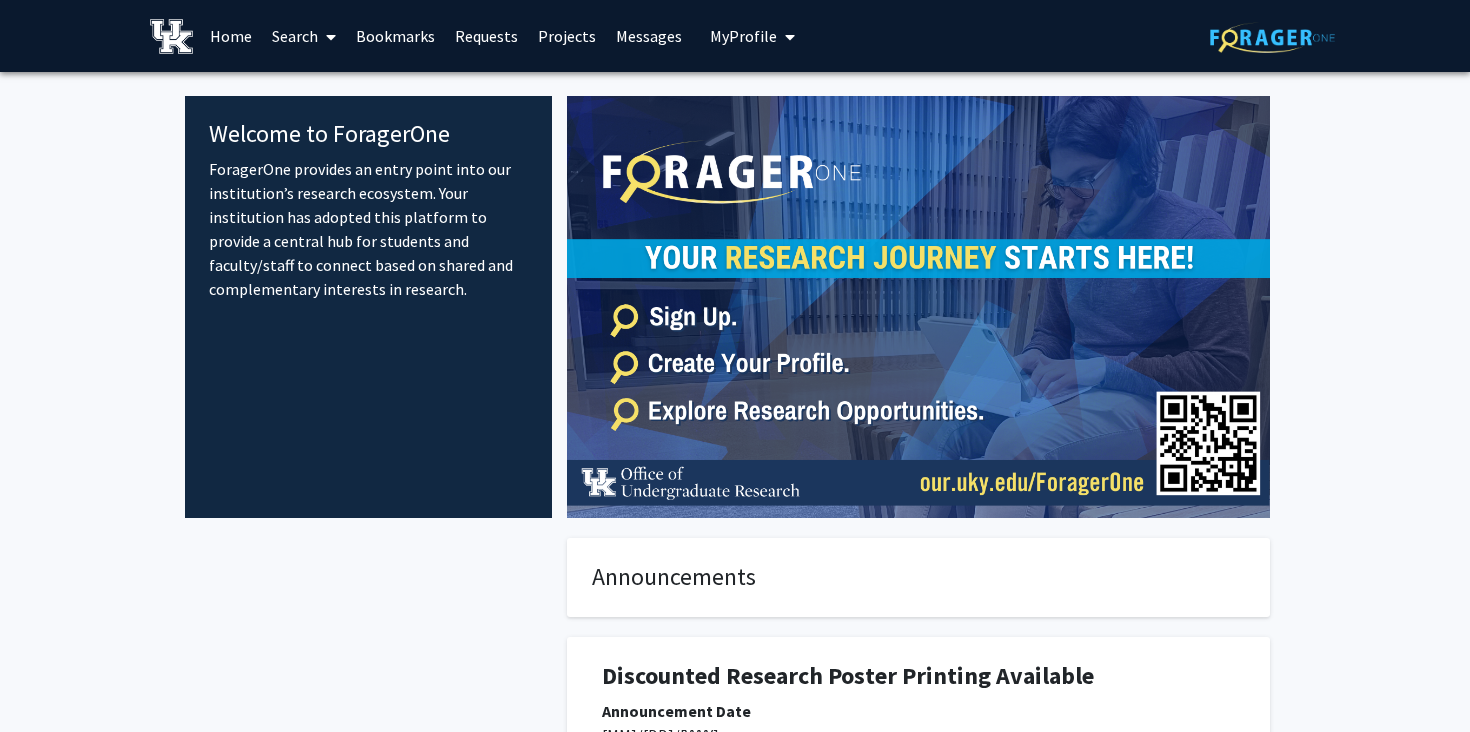 click at bounding box center [331, 37] 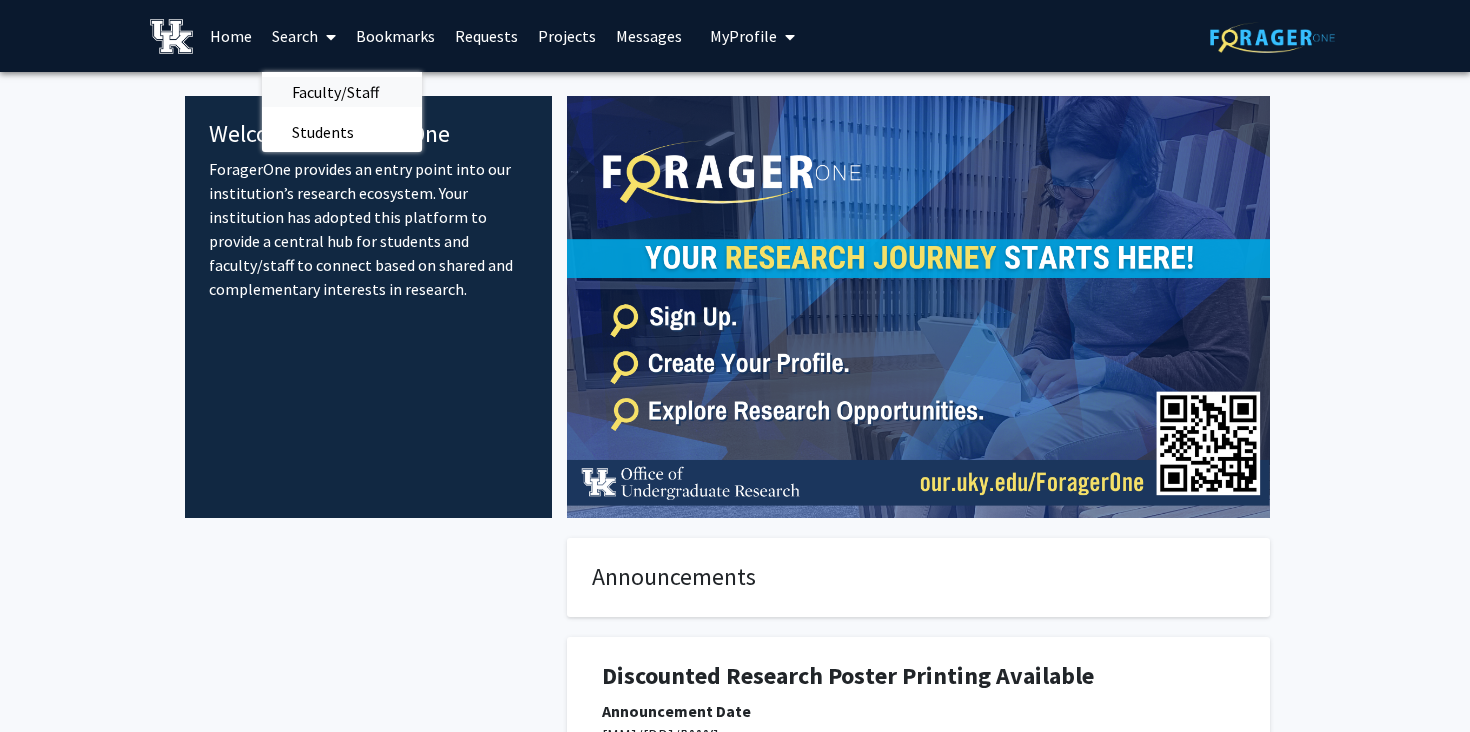click on "Faculty/Staff" at bounding box center [335, 92] 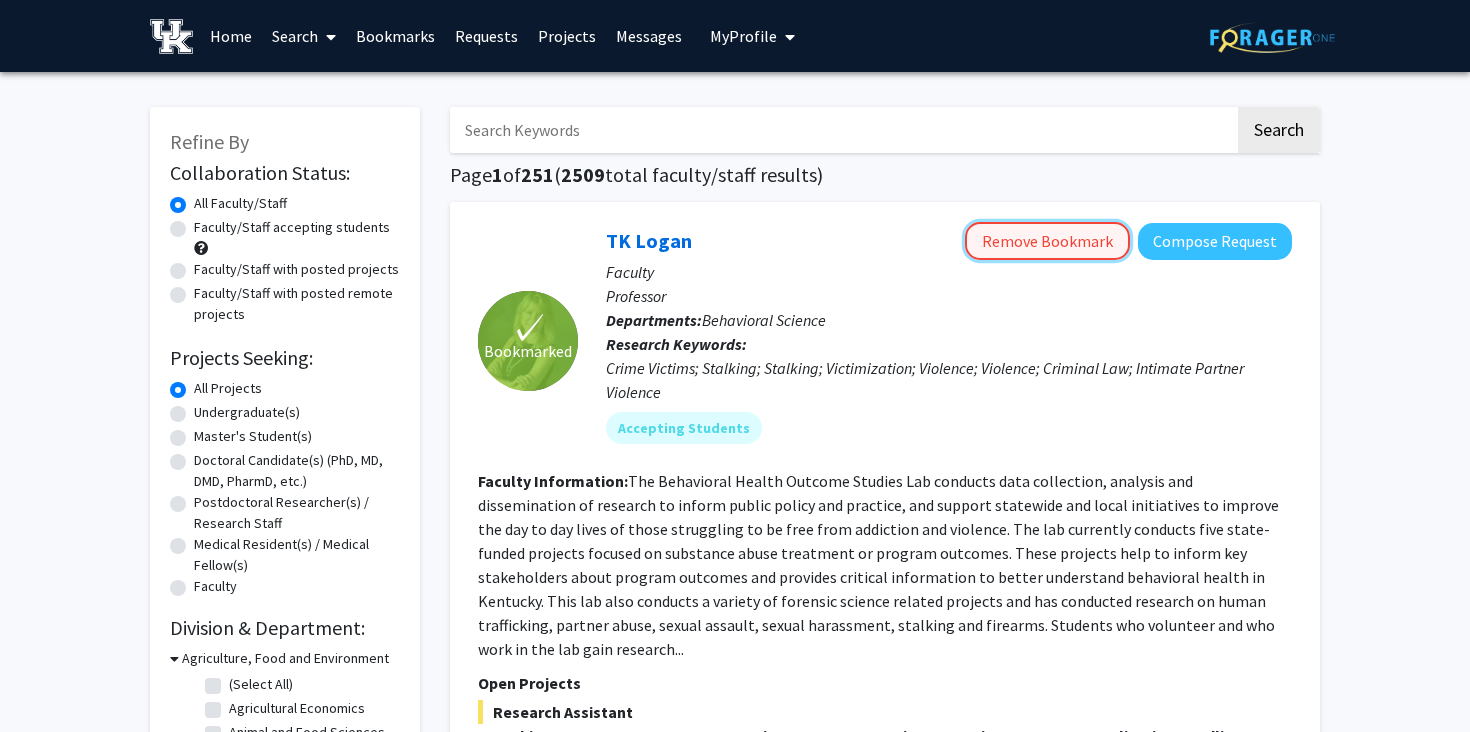 click on "Remove Bookmark" 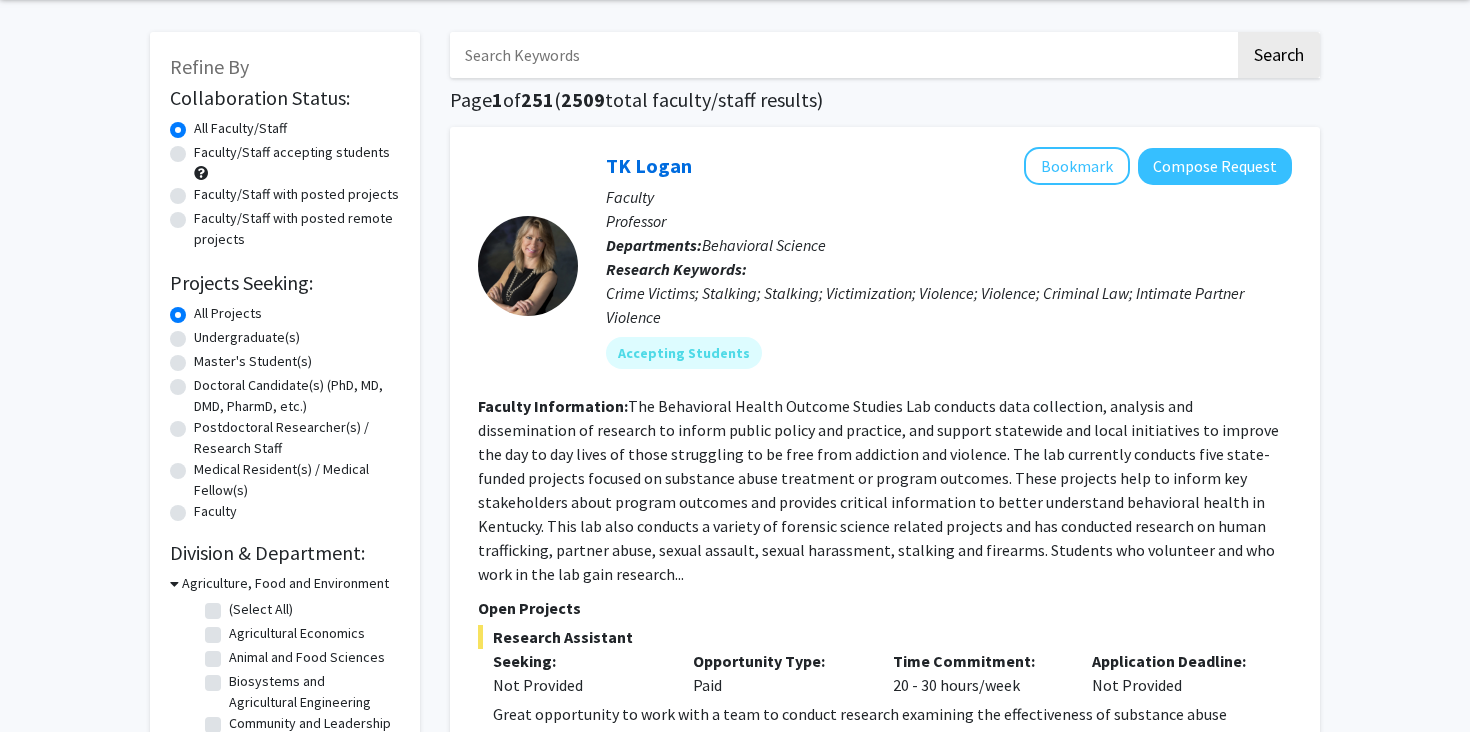 scroll, scrollTop: 0, scrollLeft: 0, axis: both 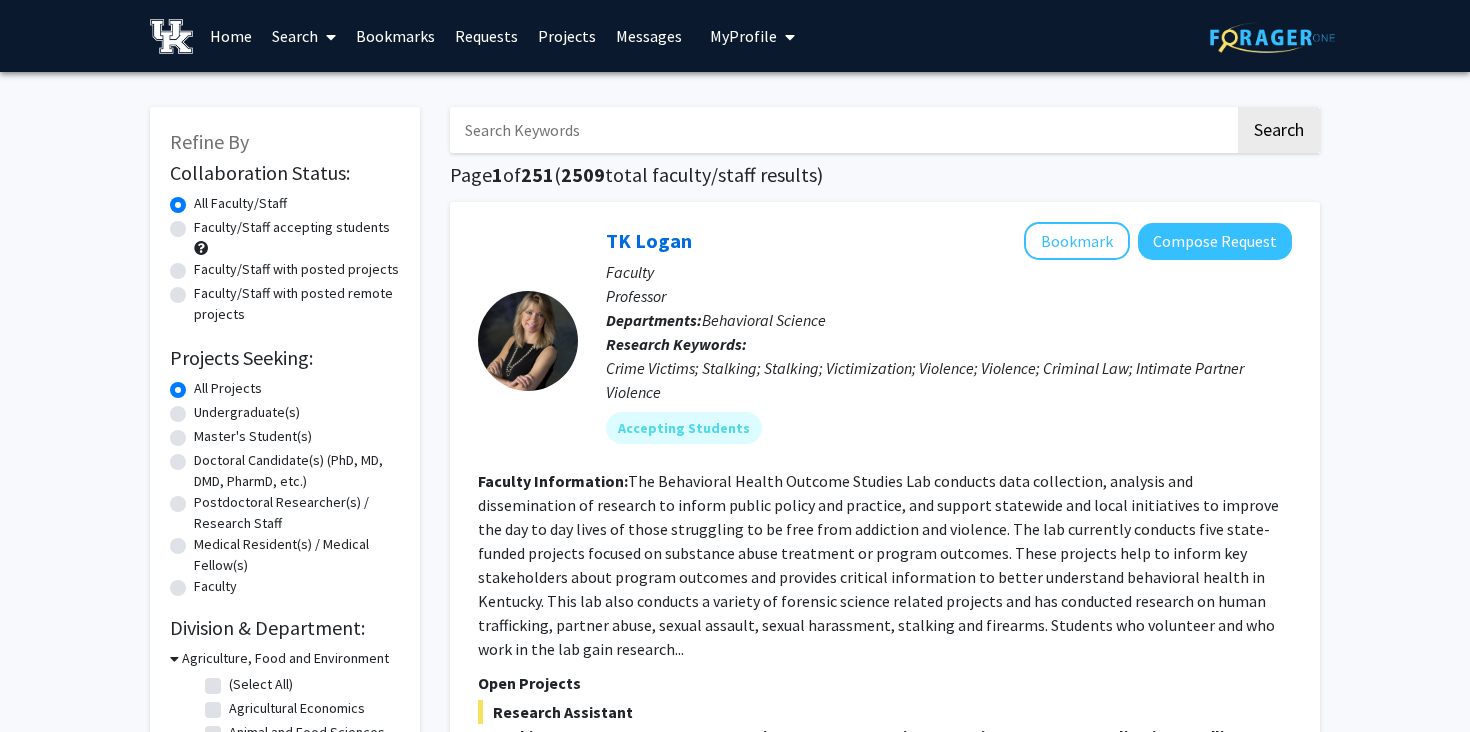 click on "Undergraduate(s)" 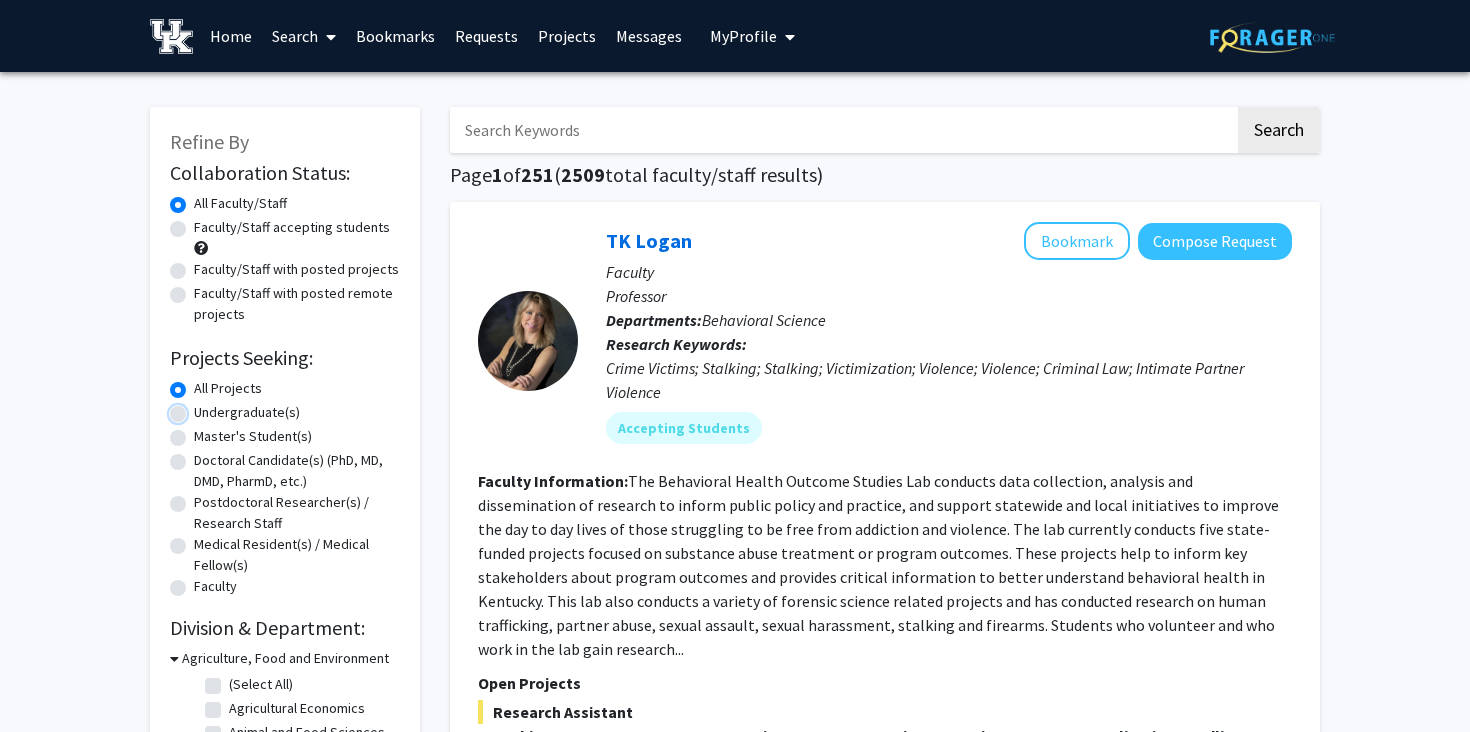 click on "Undergraduate(s)" at bounding box center (200, 408) 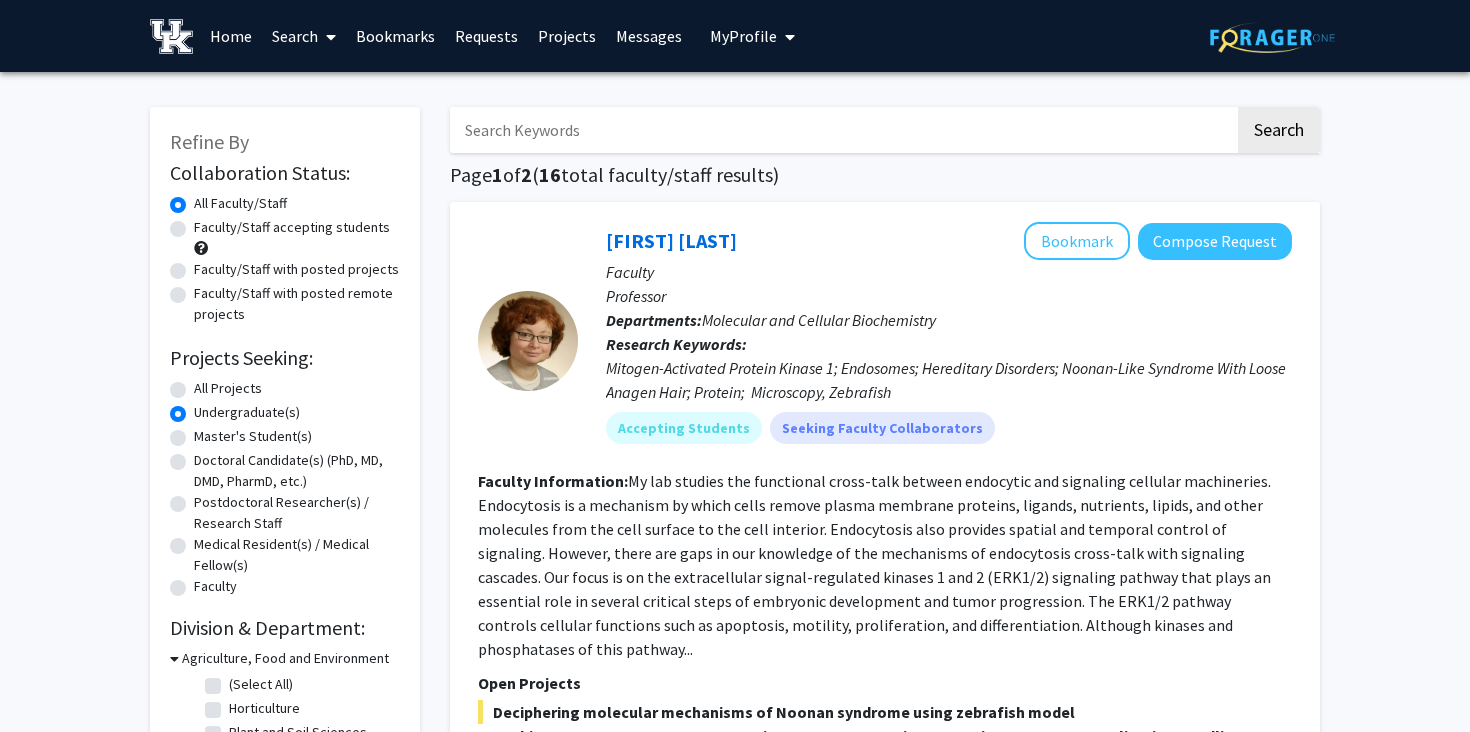 click on "Undergraduate(s)" 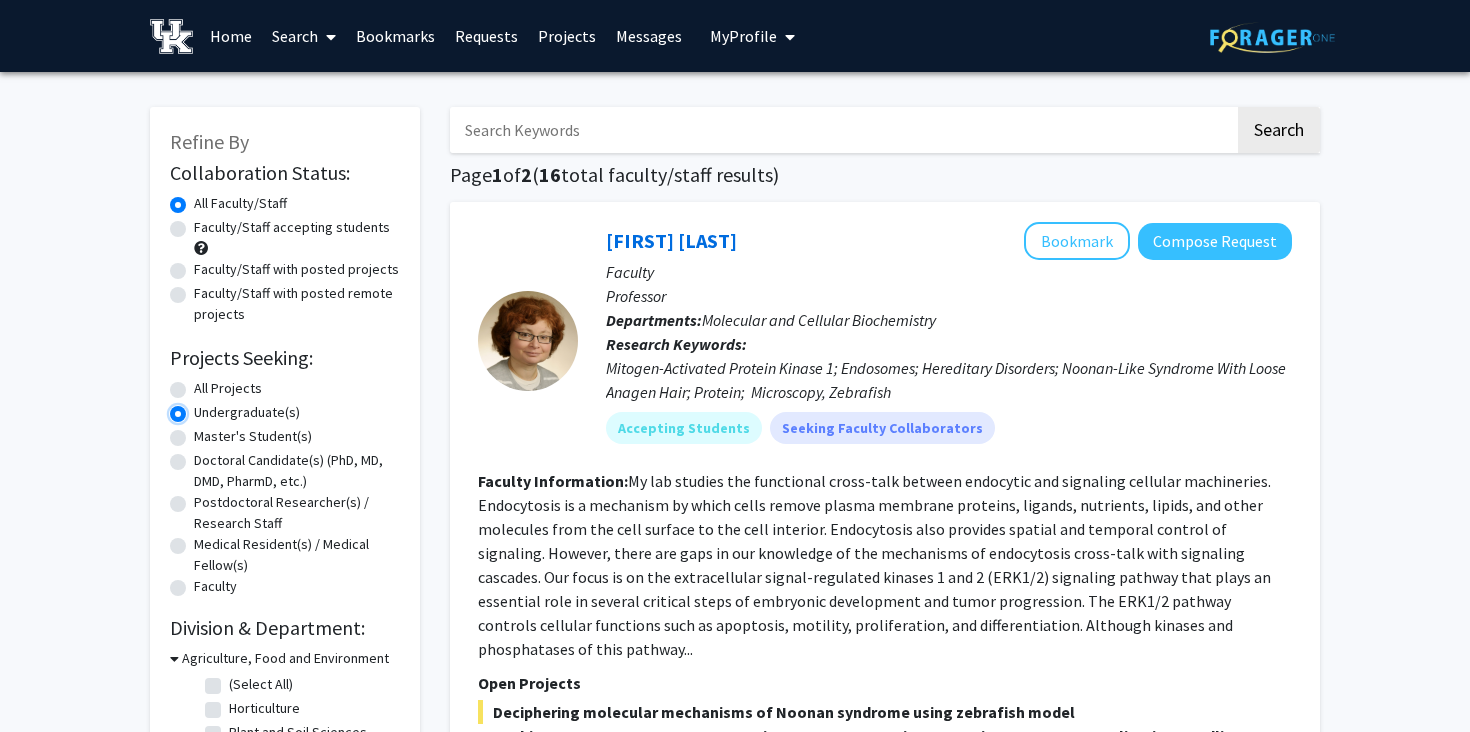 click on "Undergraduate(s)" at bounding box center (200, 408) 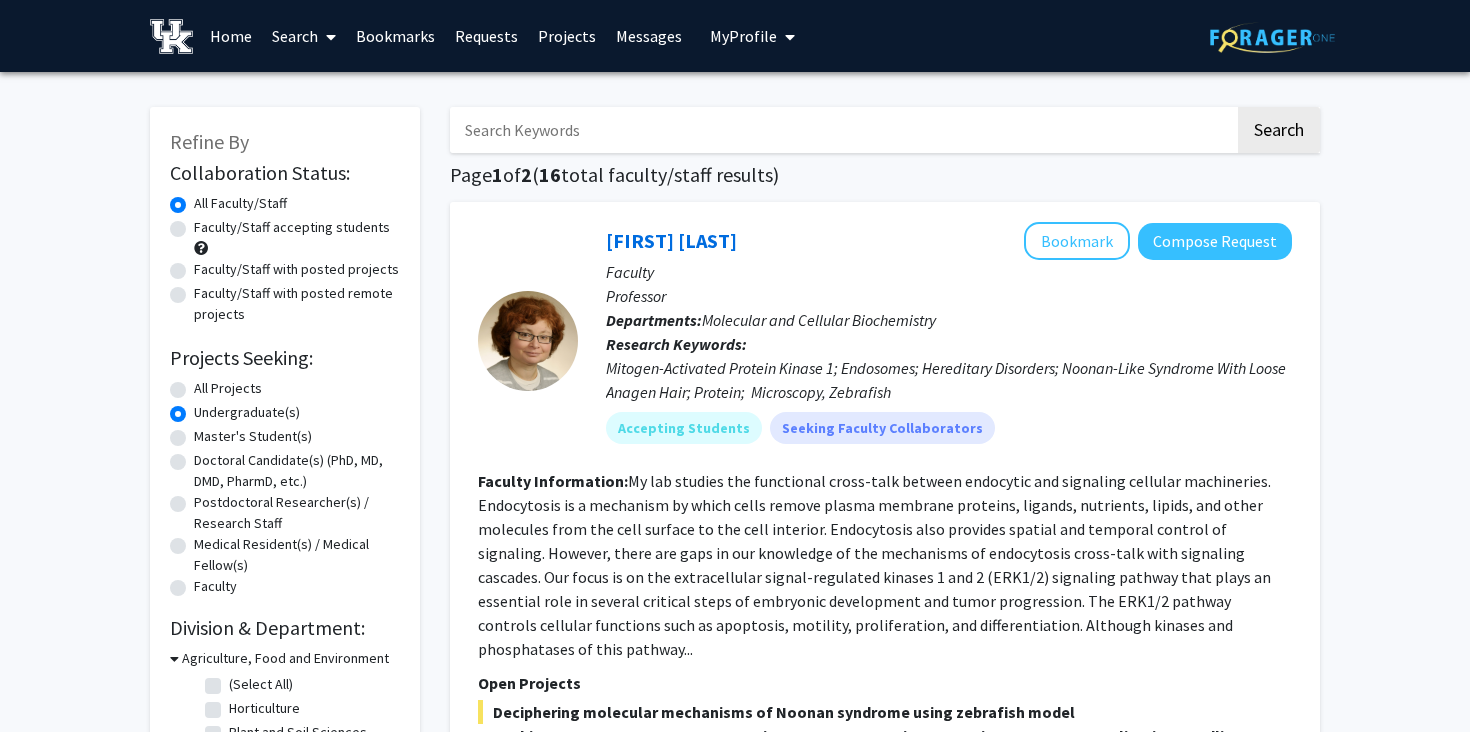 click on "All Projects" 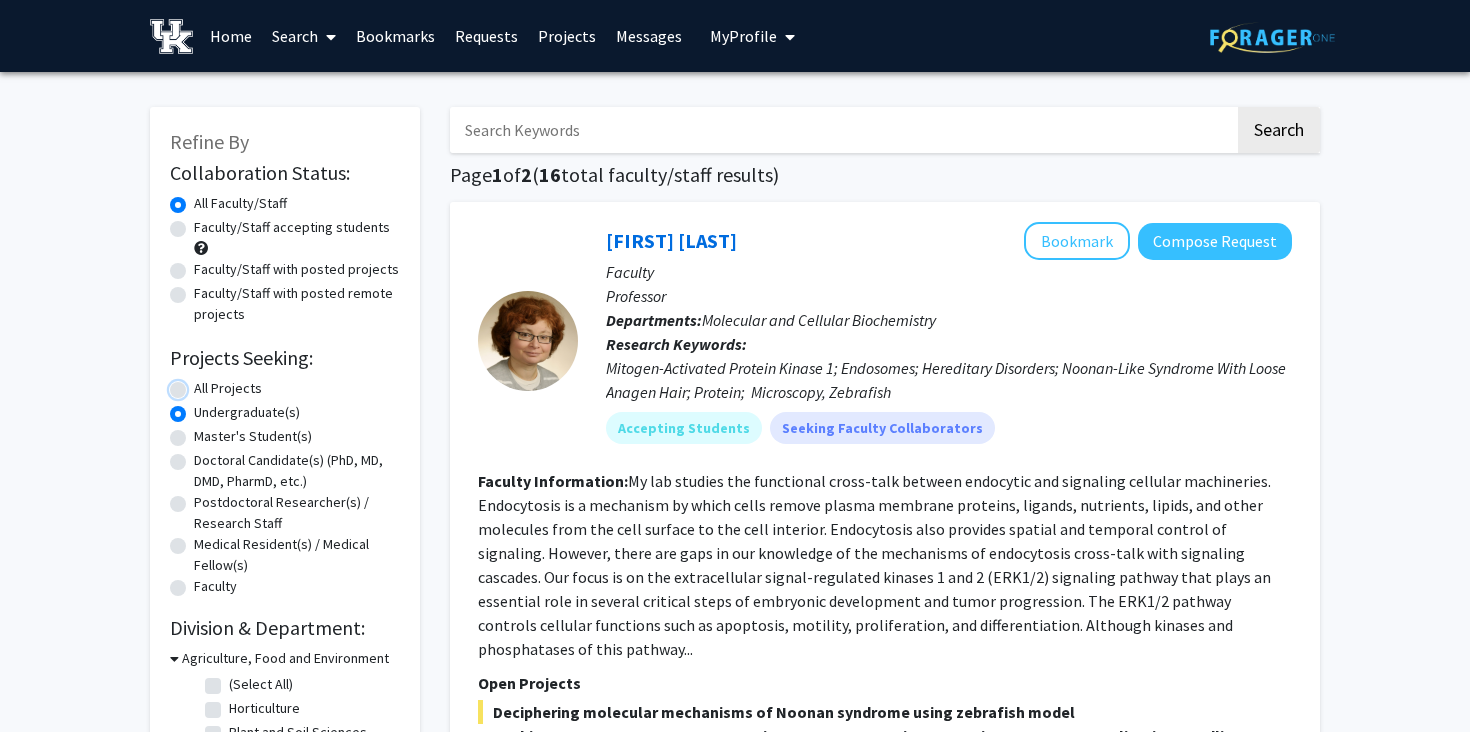 click on "All Projects" at bounding box center [200, 384] 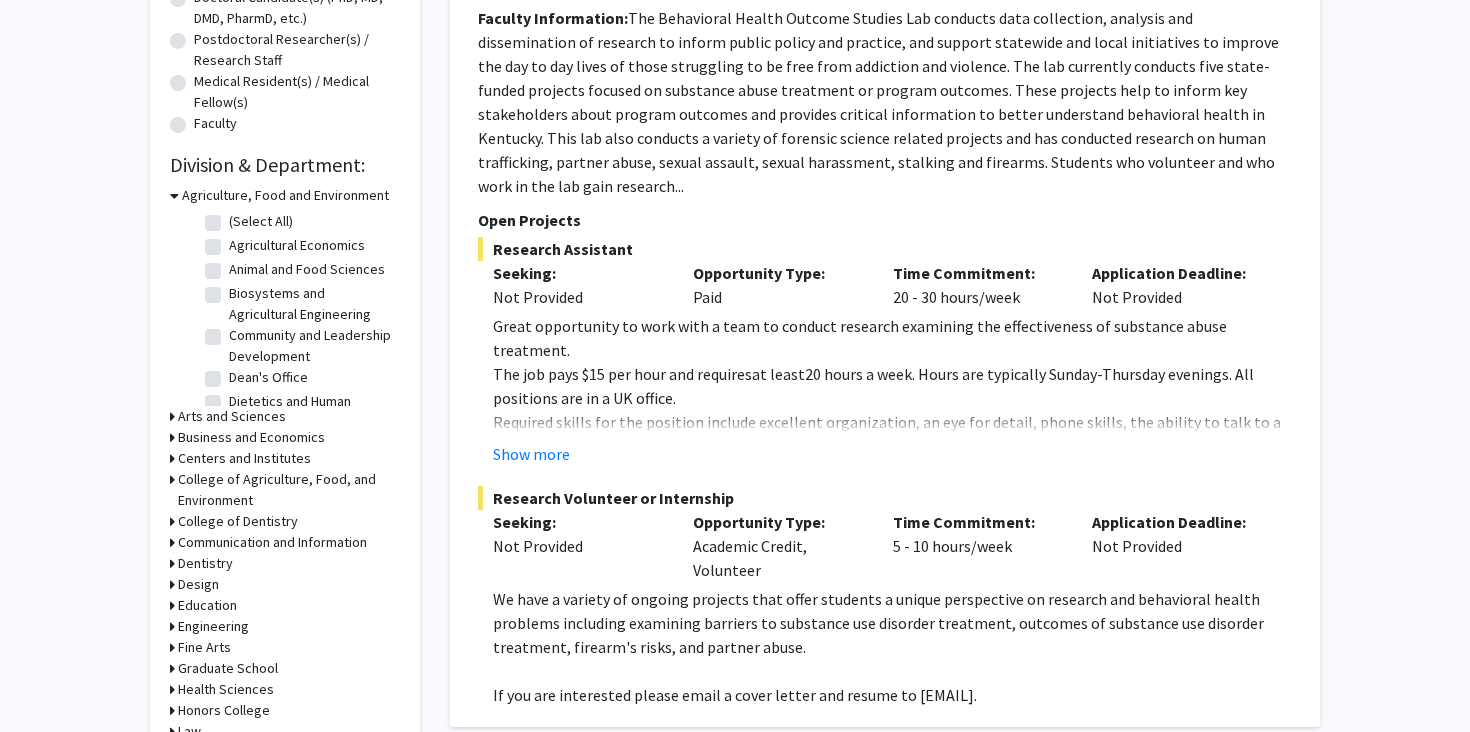 scroll, scrollTop: 456, scrollLeft: 0, axis: vertical 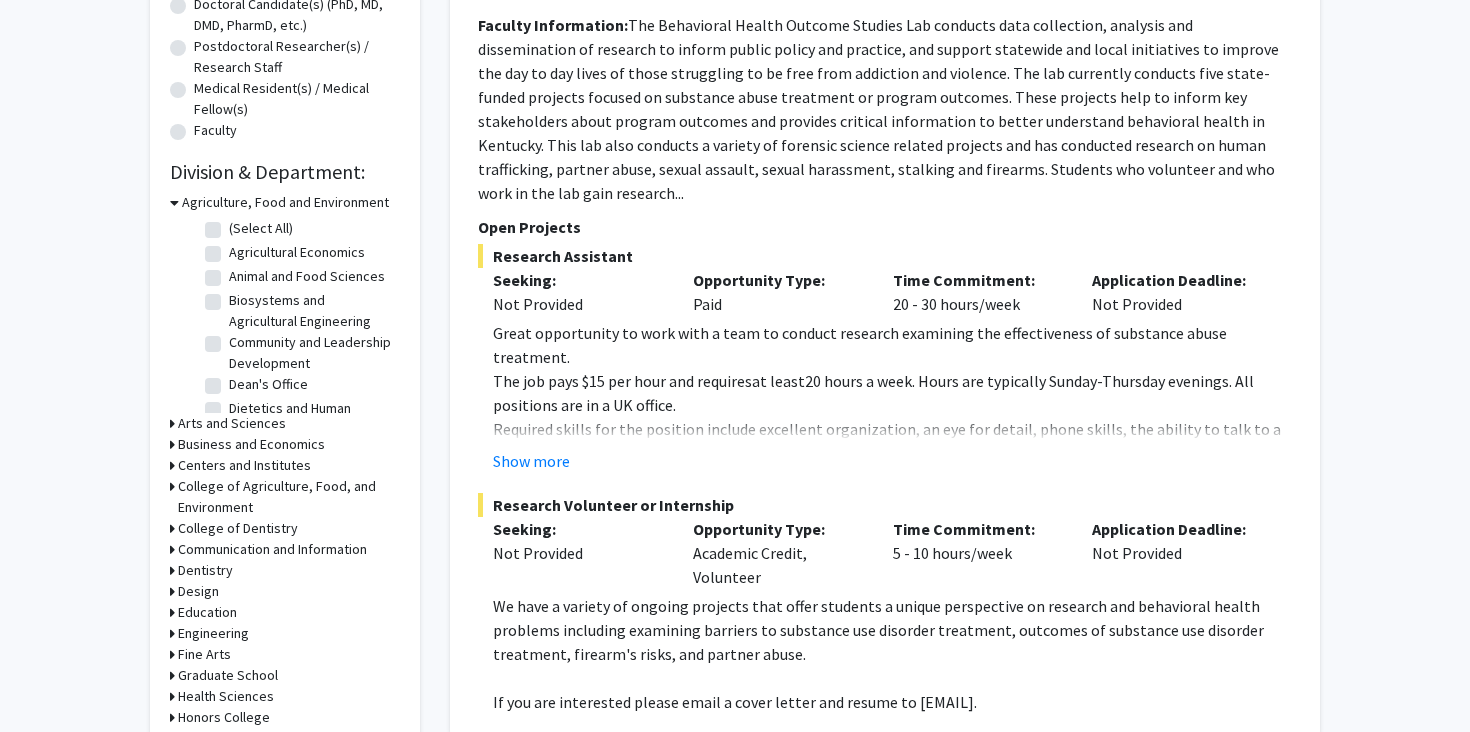 click 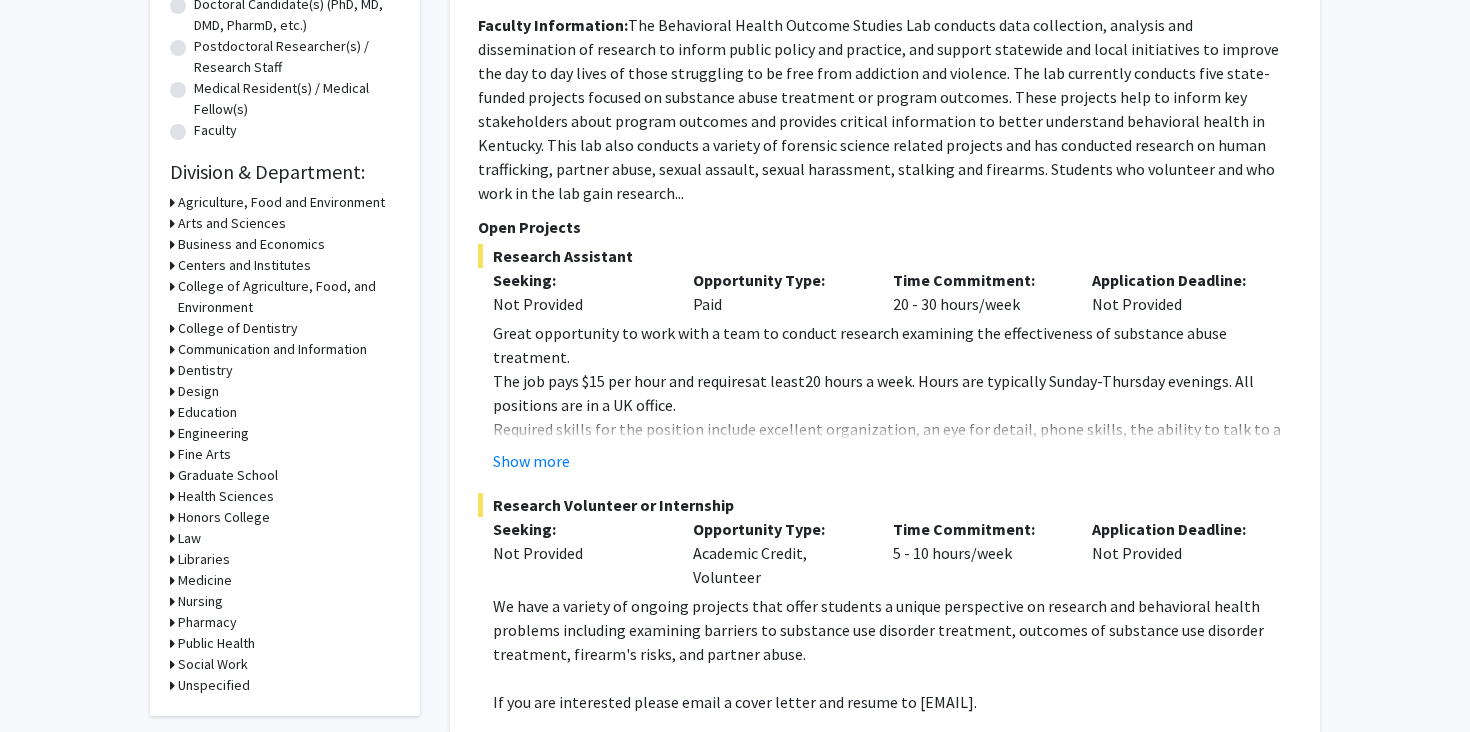 click on "Medicine" at bounding box center (205, 580) 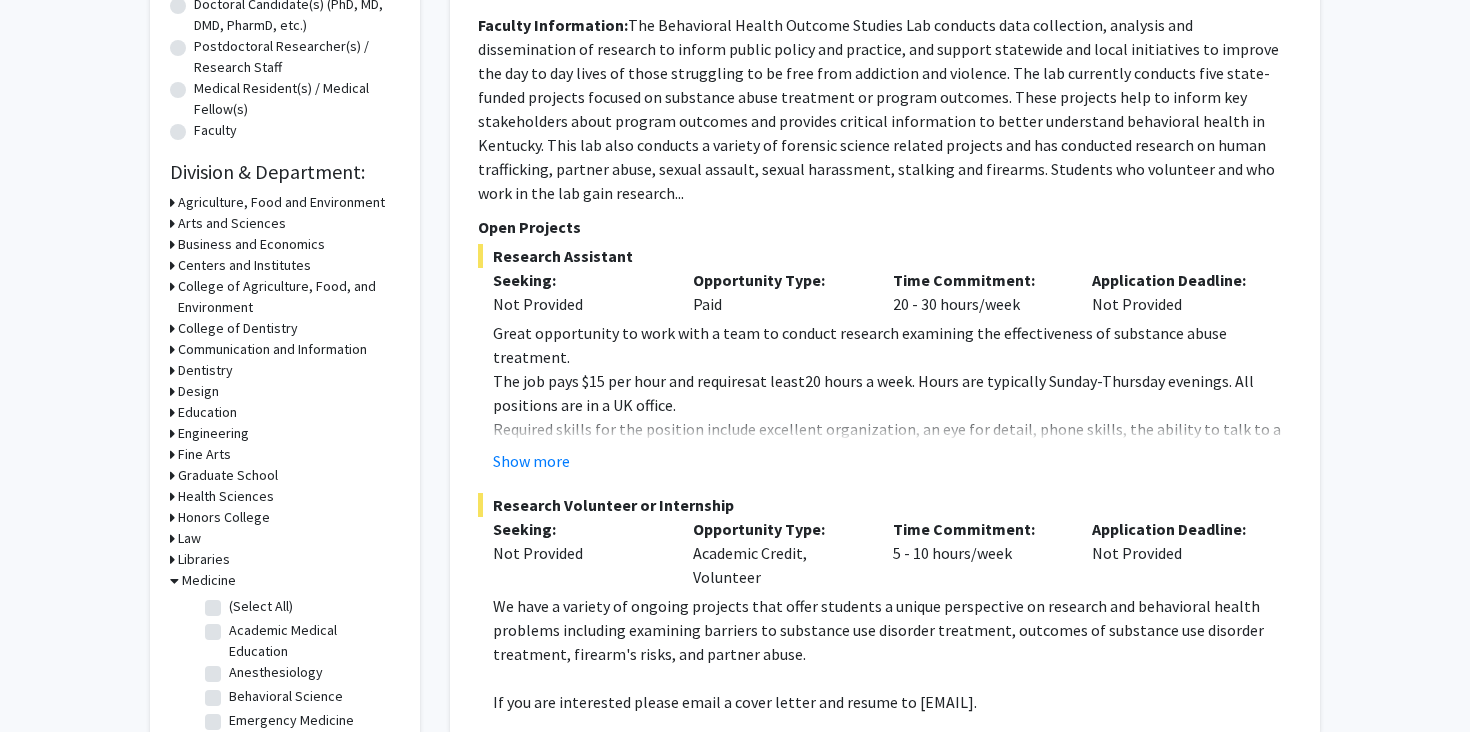click on "(Select All)" 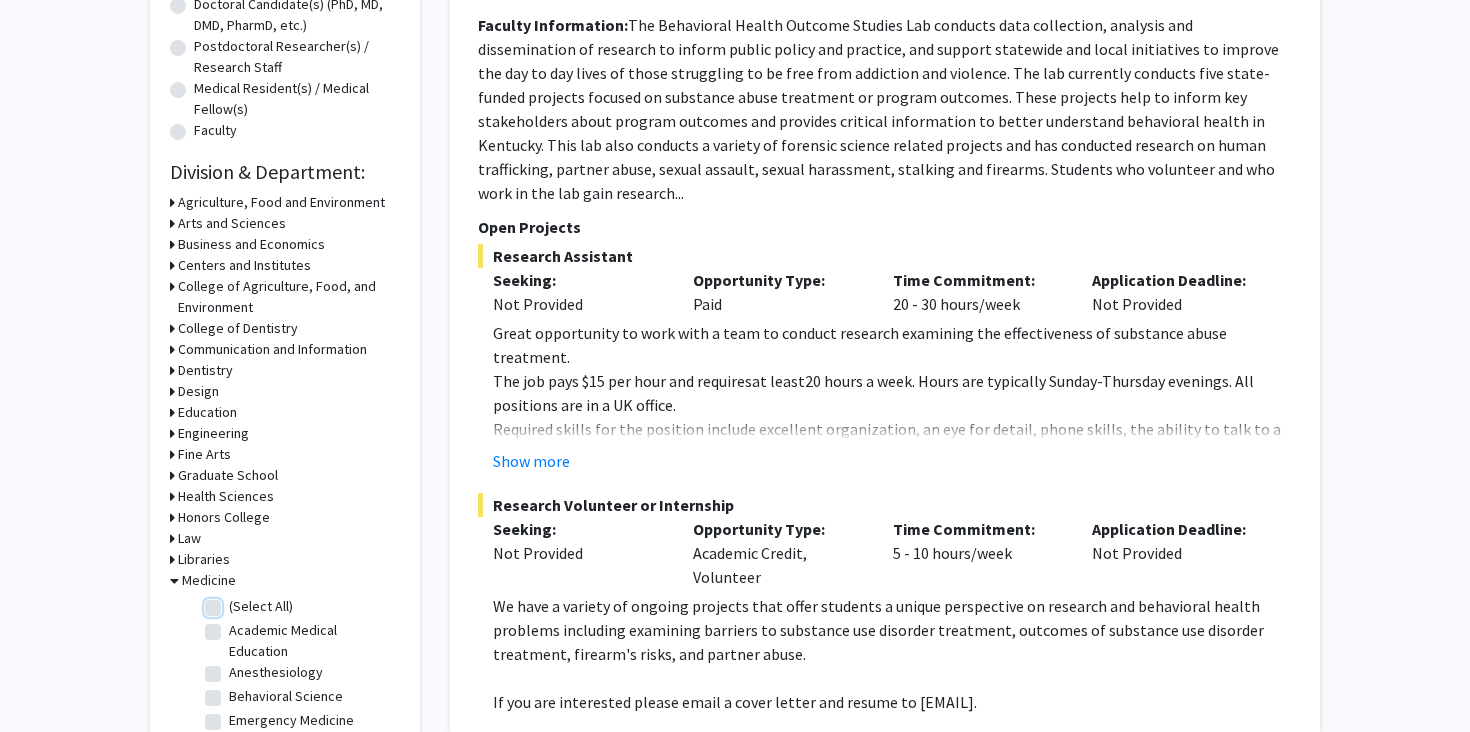 click on "(Select All)" at bounding box center [235, 602] 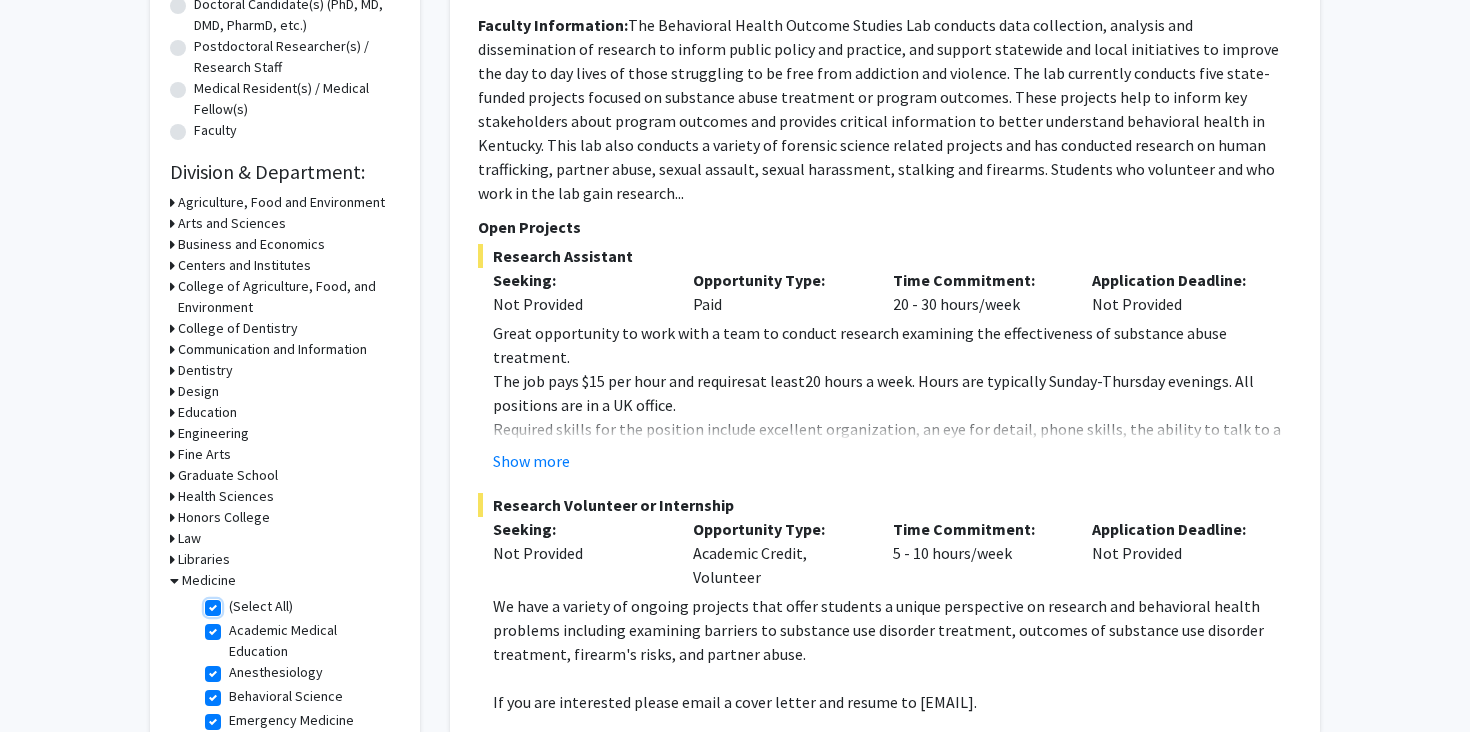 checkbox on "true" 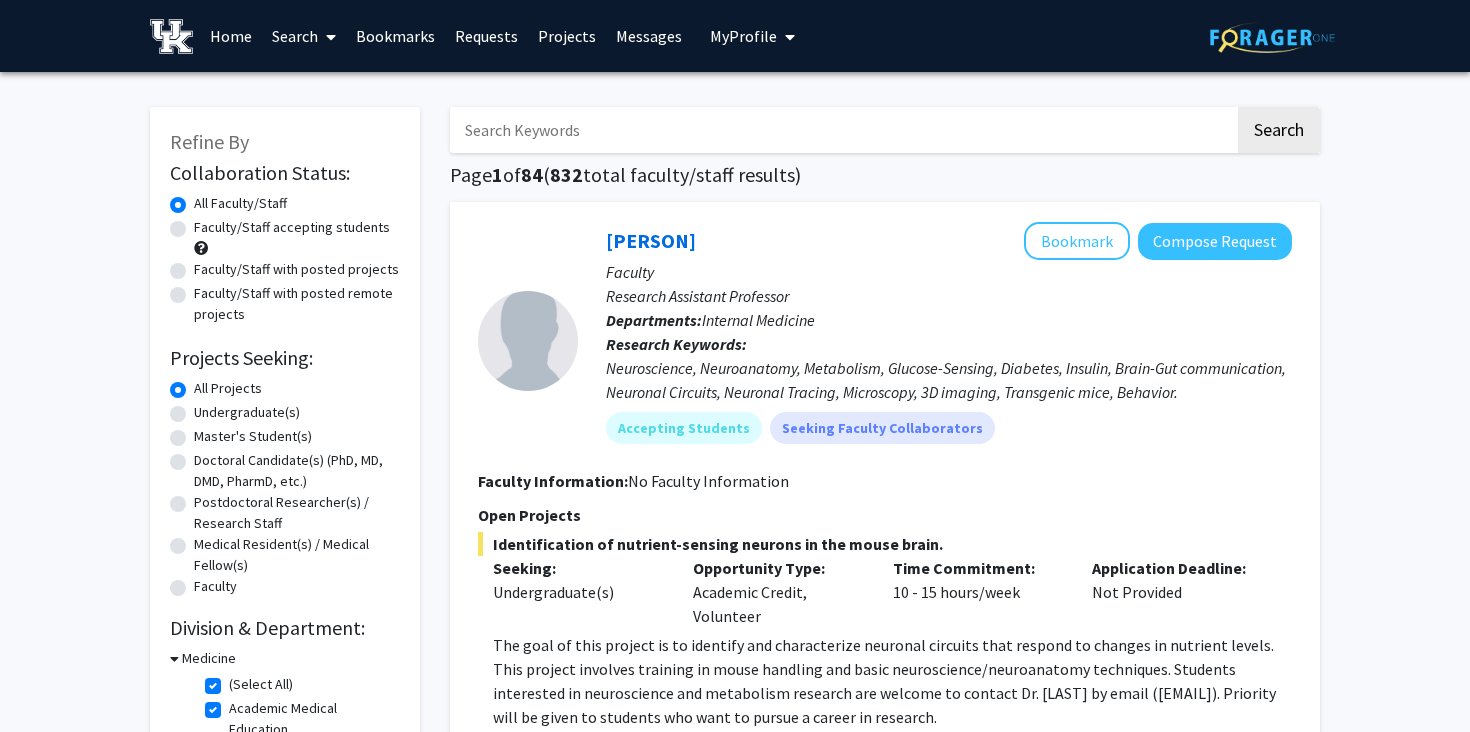 click on "My   Profile" at bounding box center (743, 36) 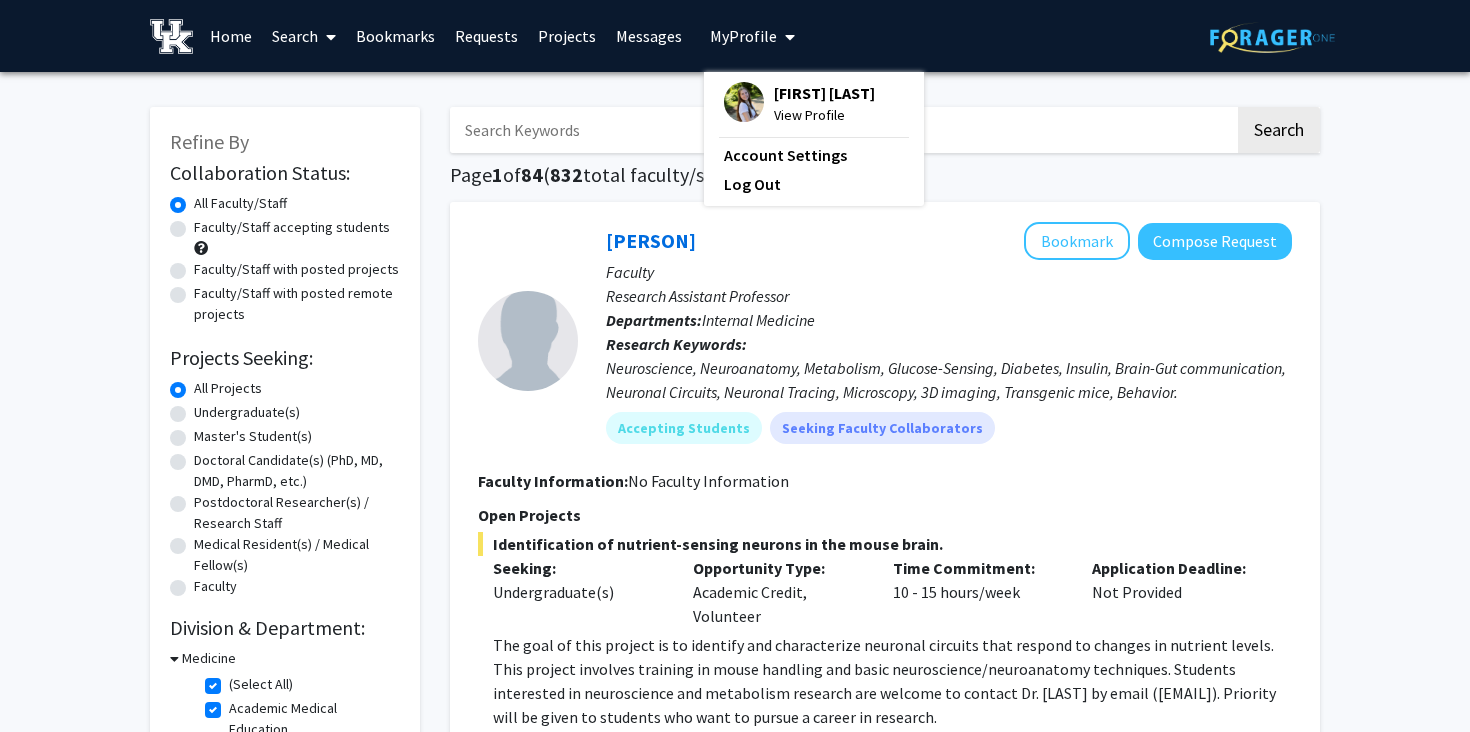 click on "[FIRST] [LAST]" at bounding box center [824, 93] 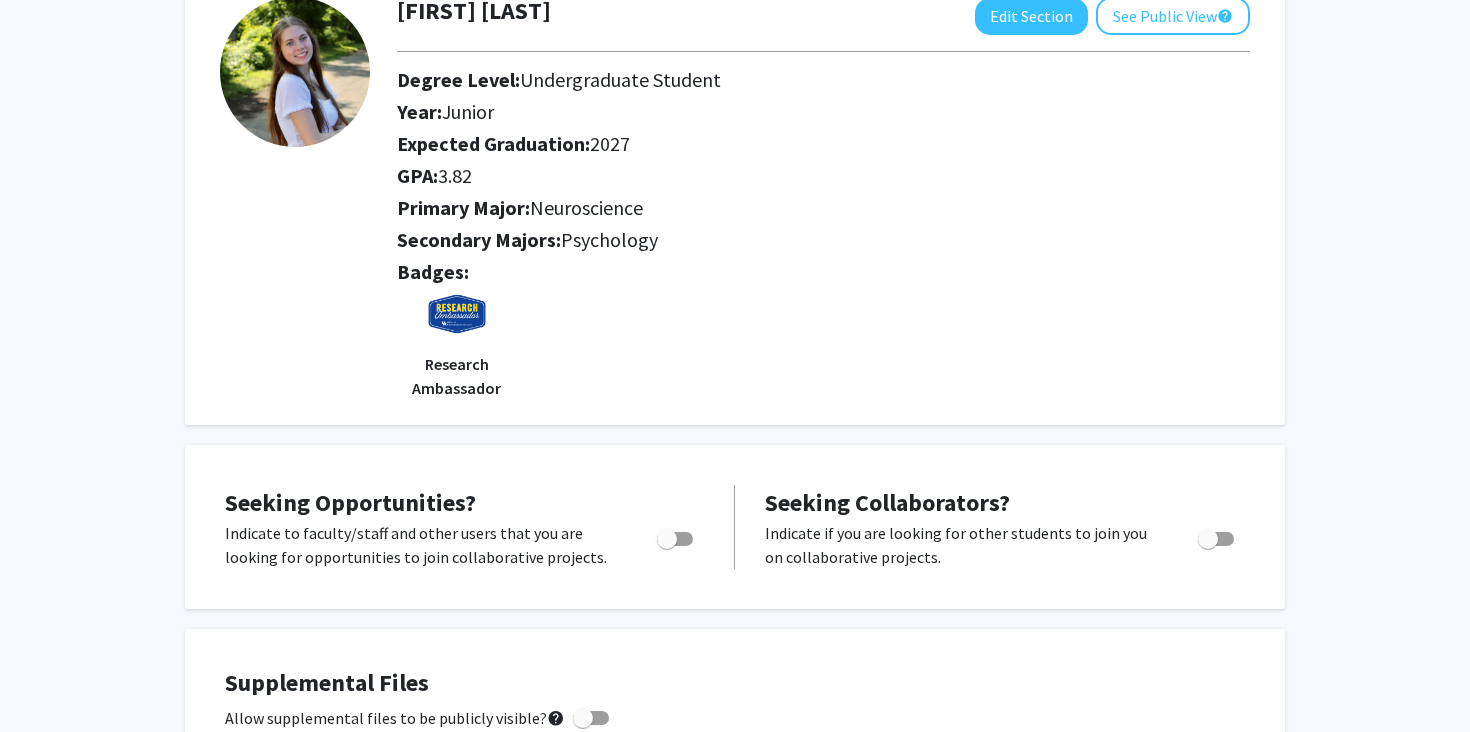 scroll, scrollTop: 0, scrollLeft: 0, axis: both 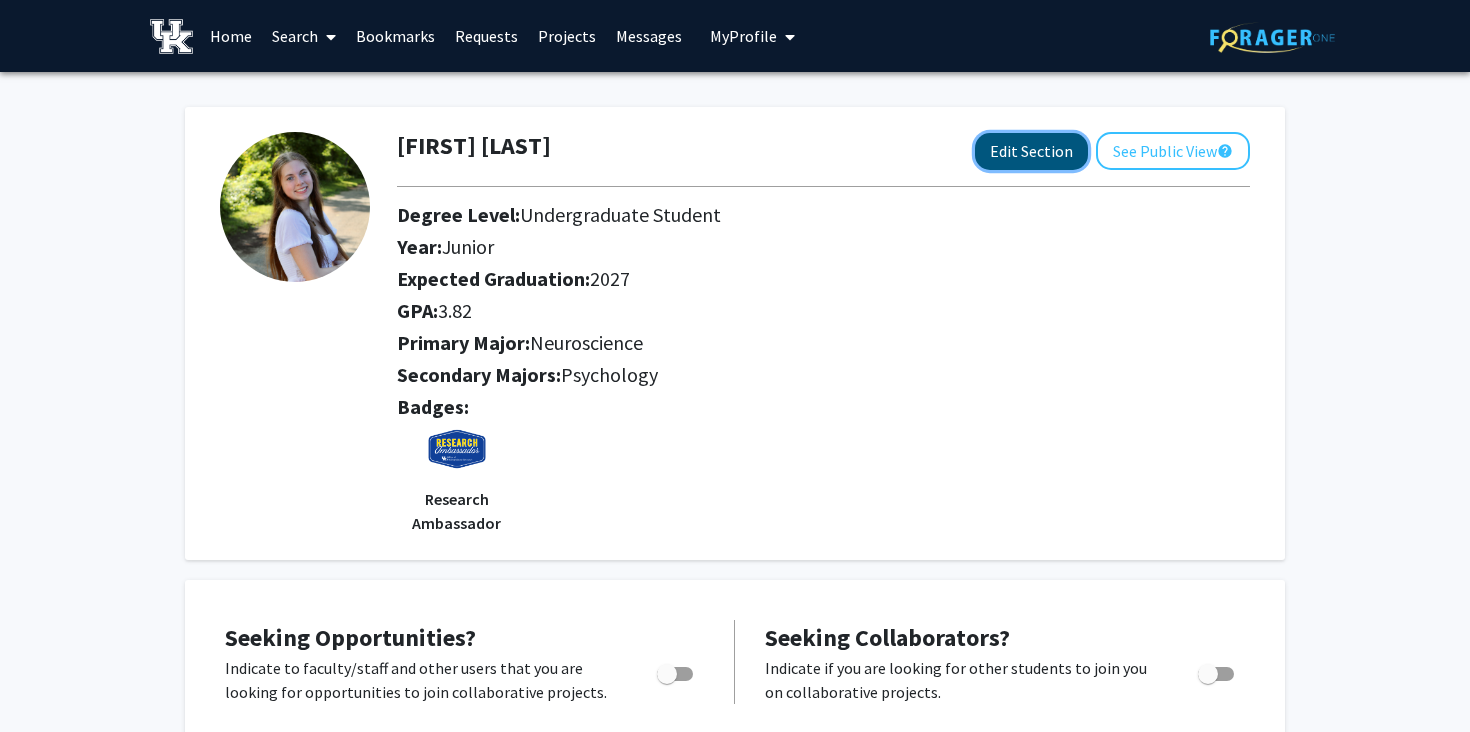 click on "Edit Section" 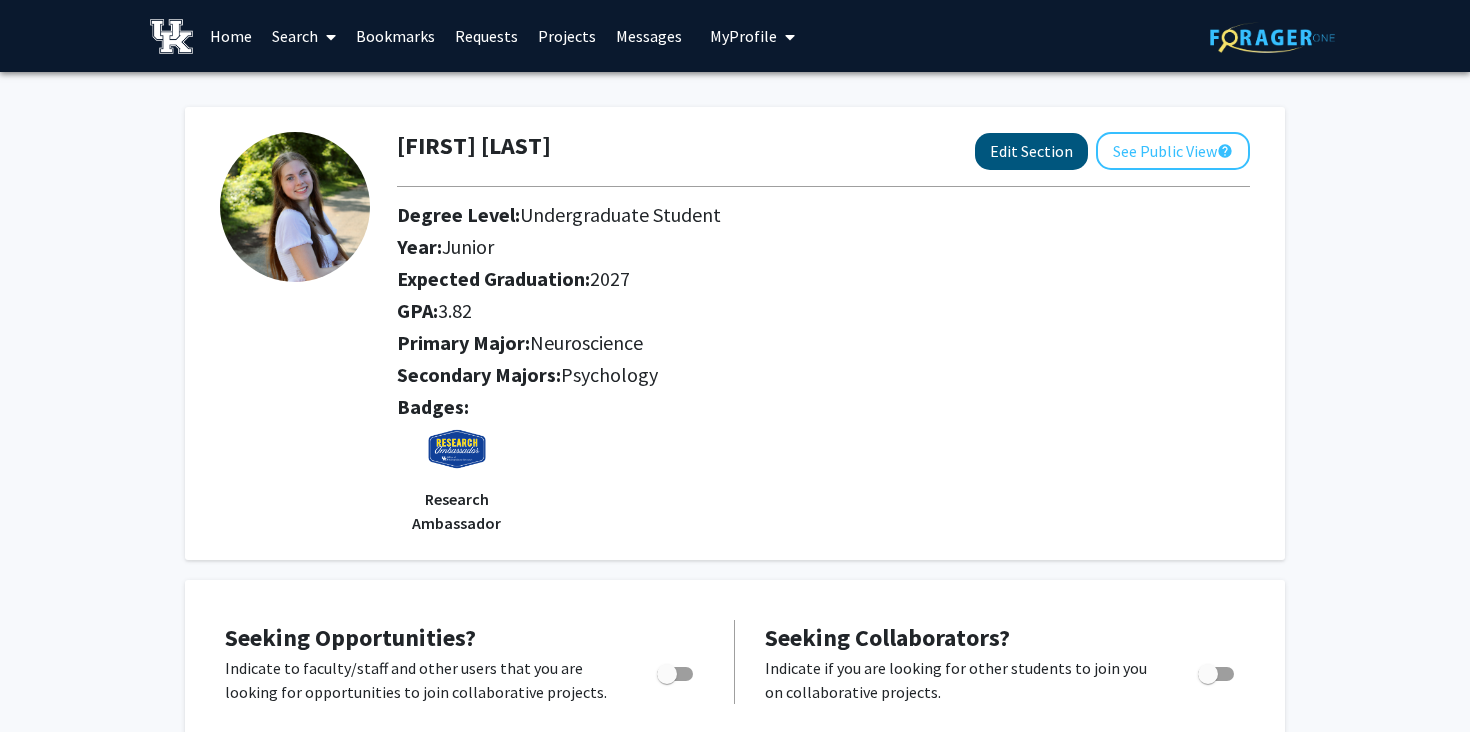 select on "[YEAR]" 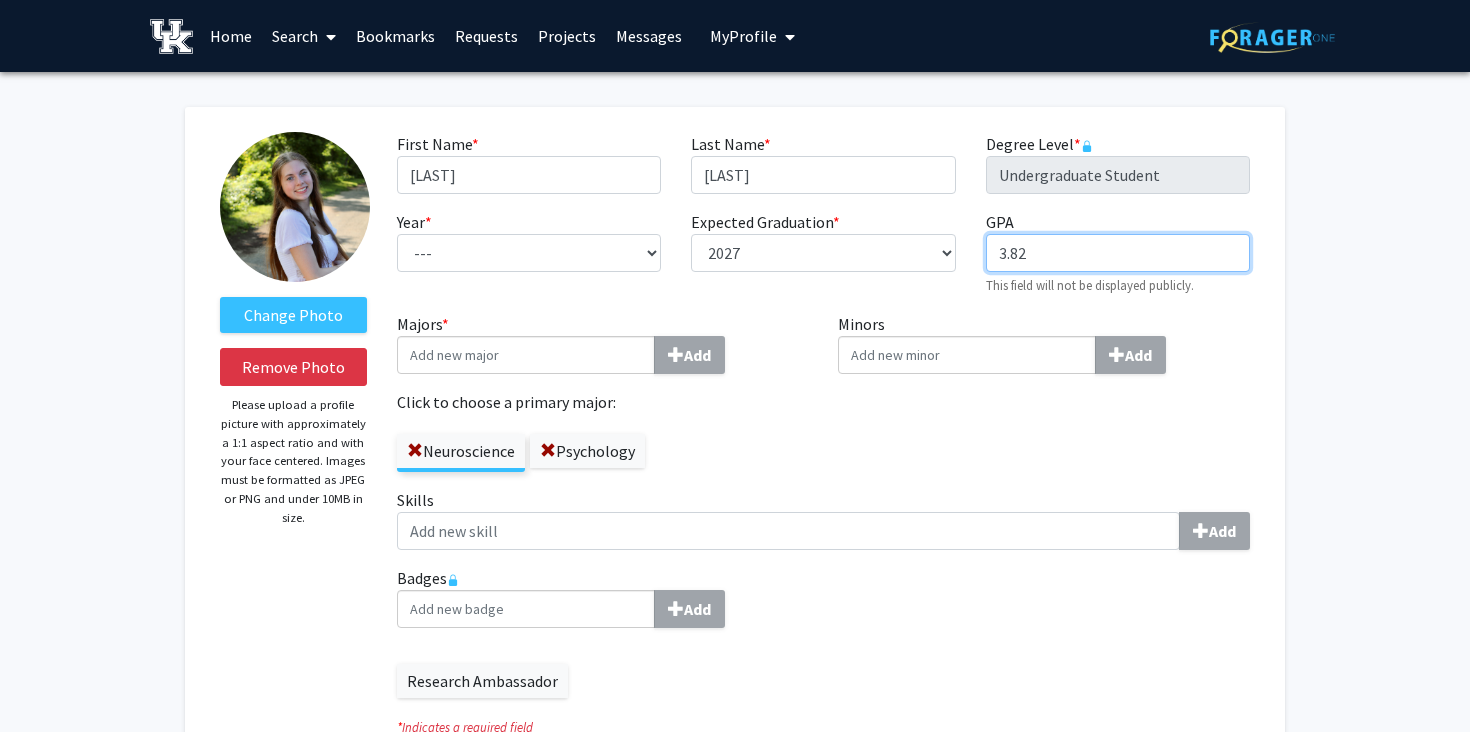 click on "3.82" at bounding box center (1118, 253) 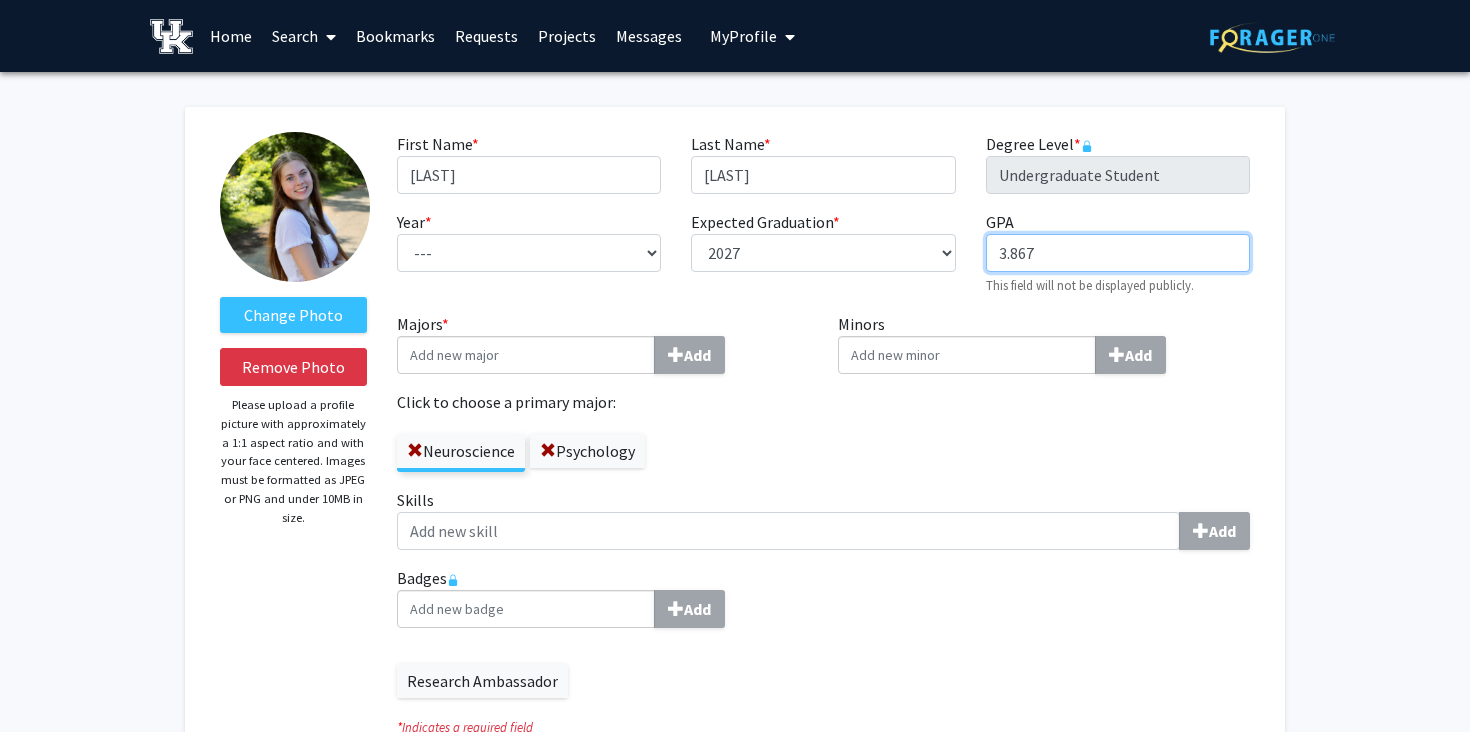 type on "3.867" 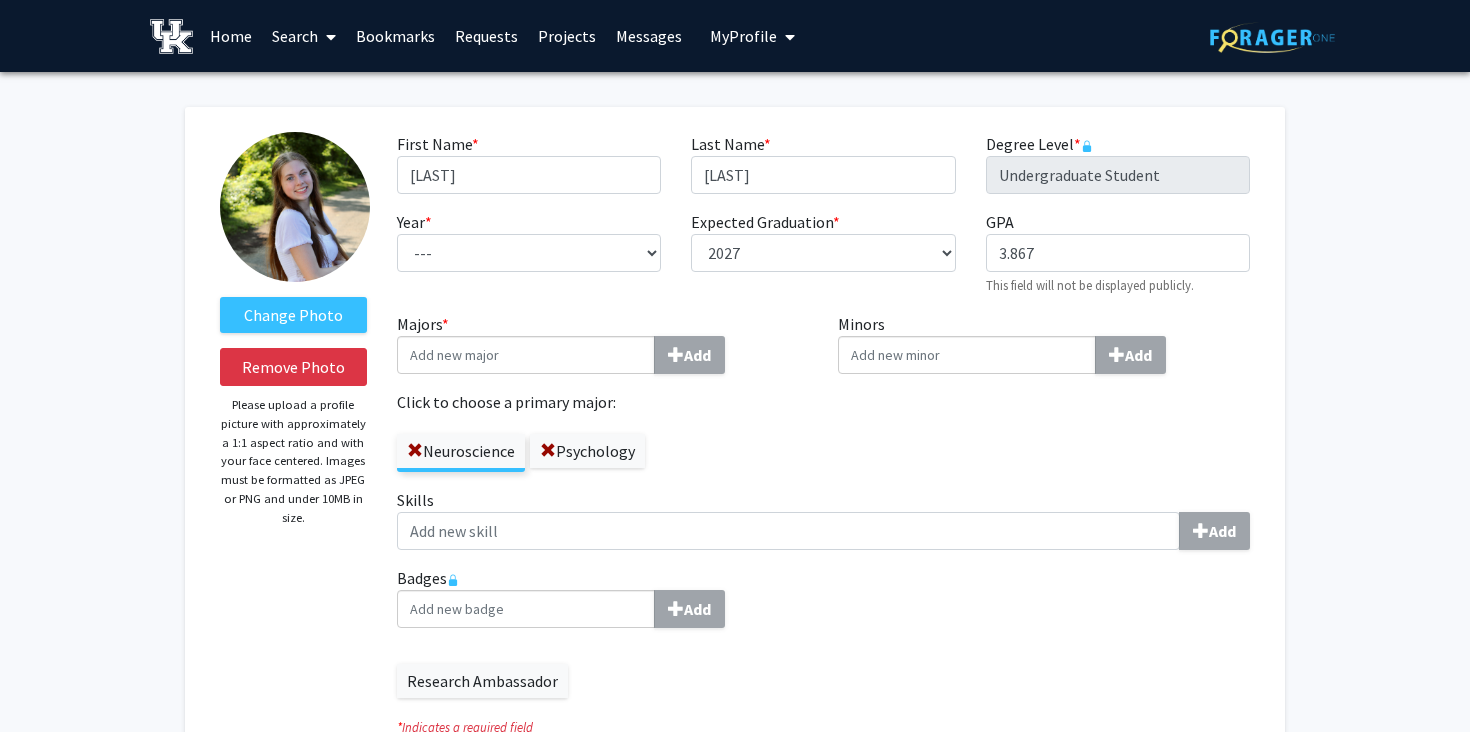 click on "Majors  * Add" 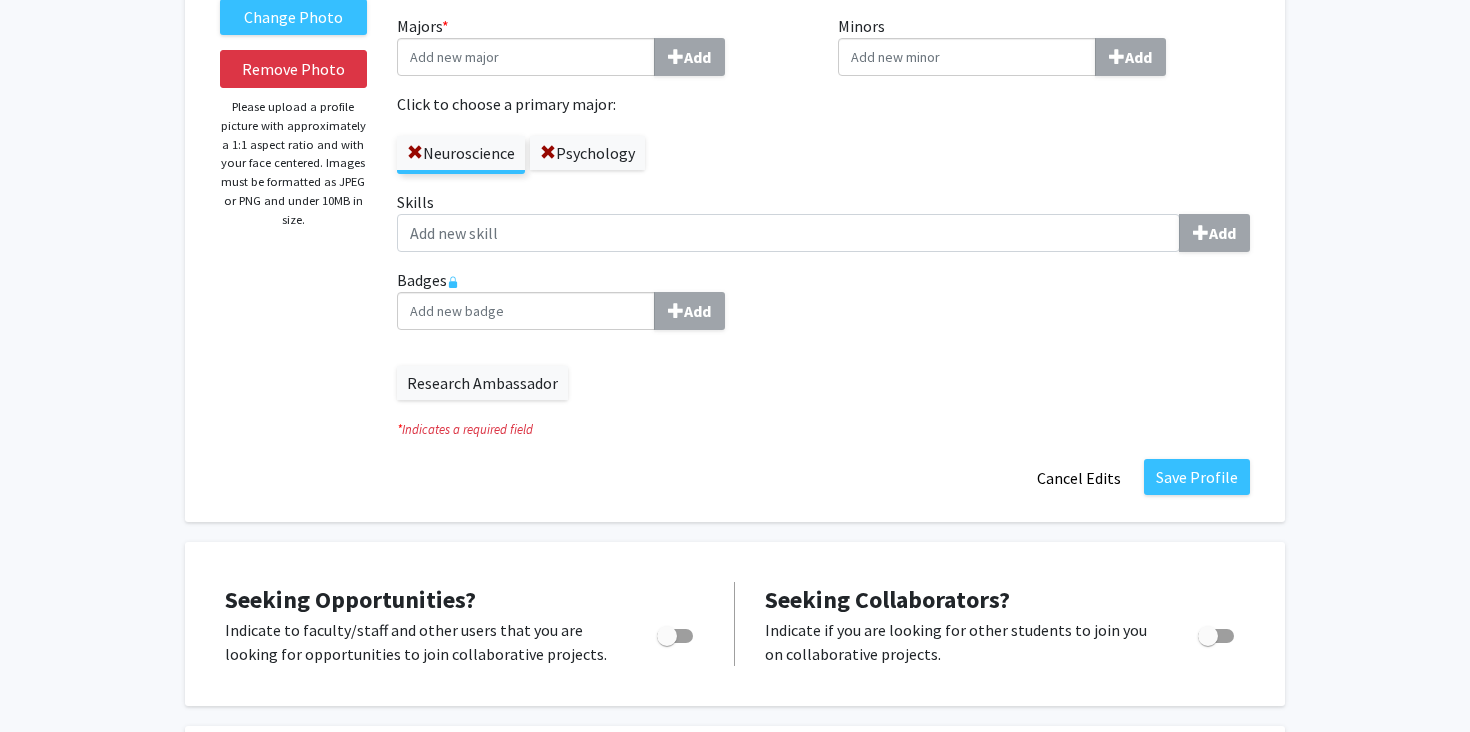scroll, scrollTop: 301, scrollLeft: 0, axis: vertical 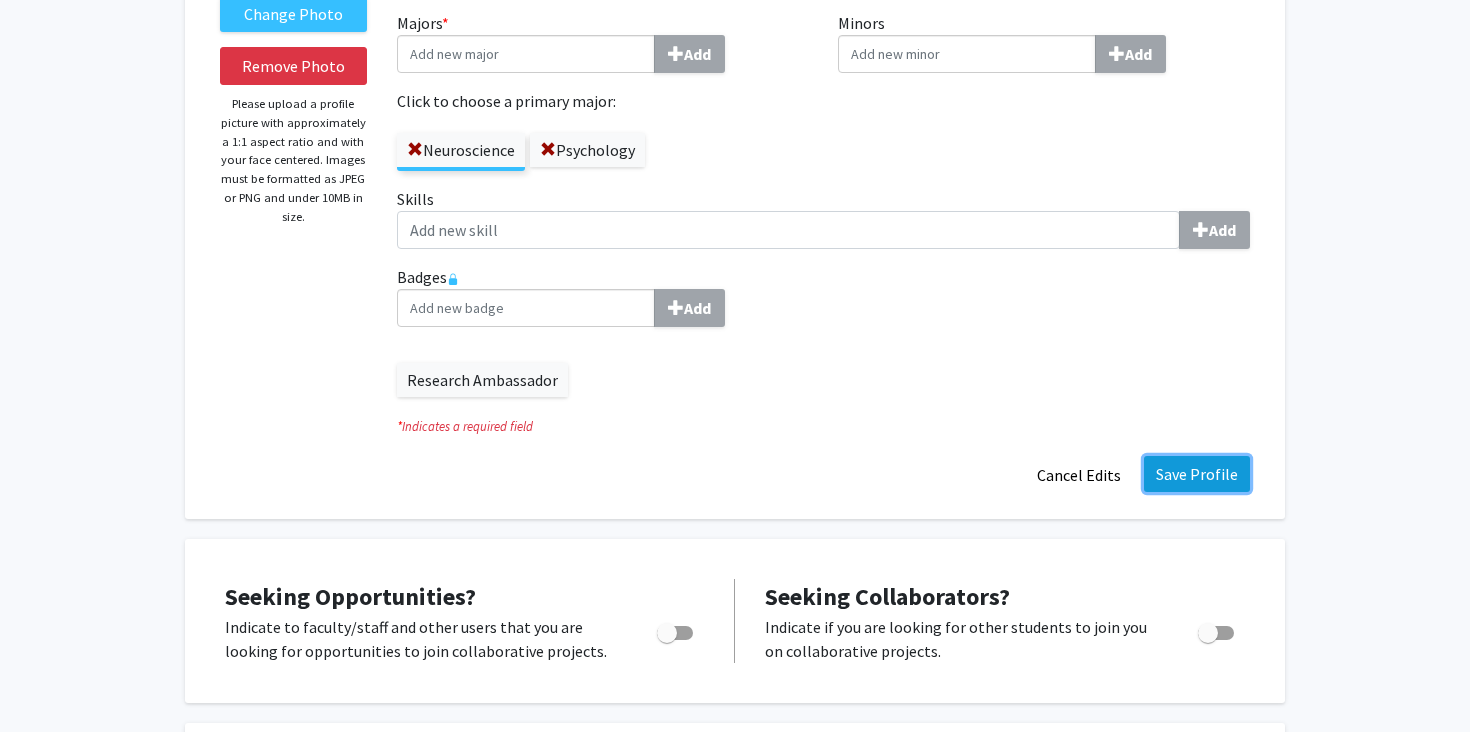 click on "Save Profile" 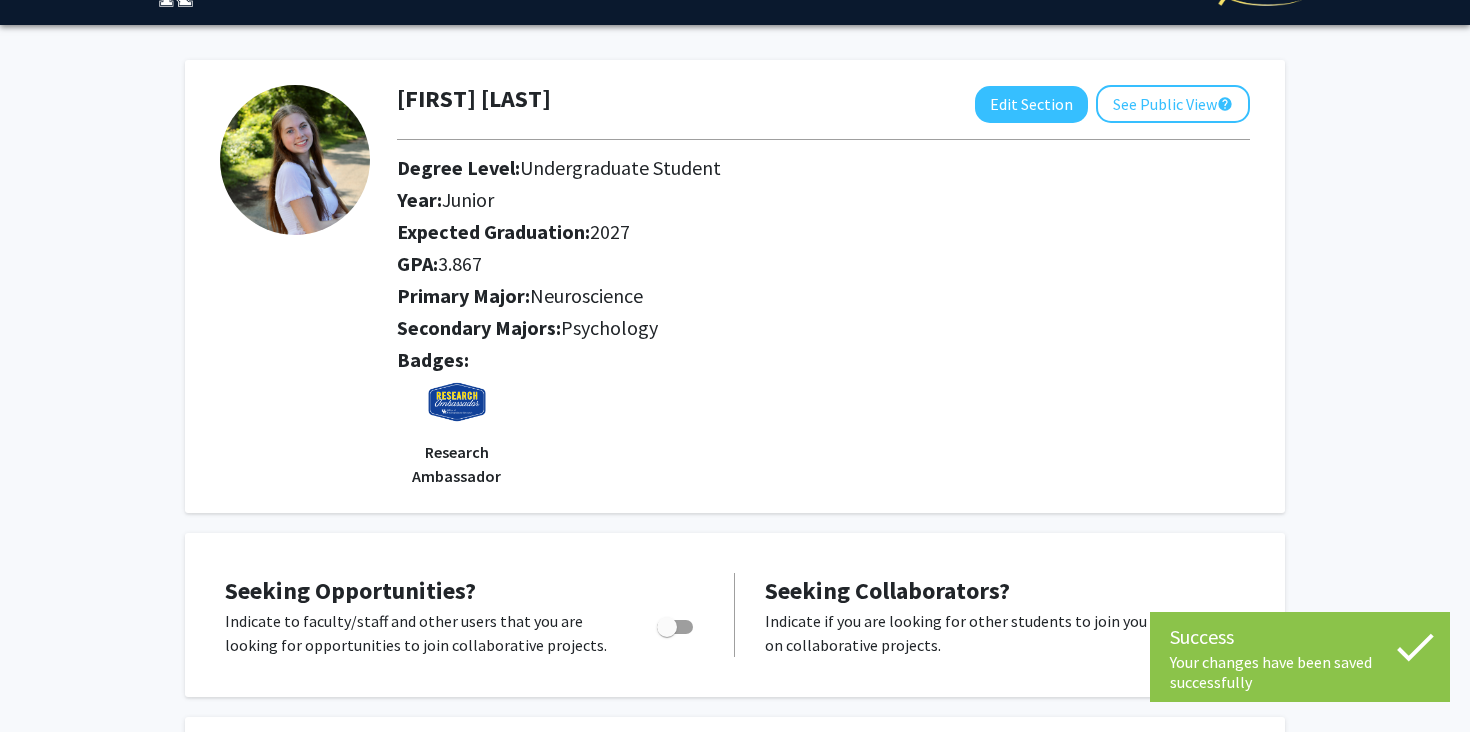 scroll, scrollTop: 0, scrollLeft: 0, axis: both 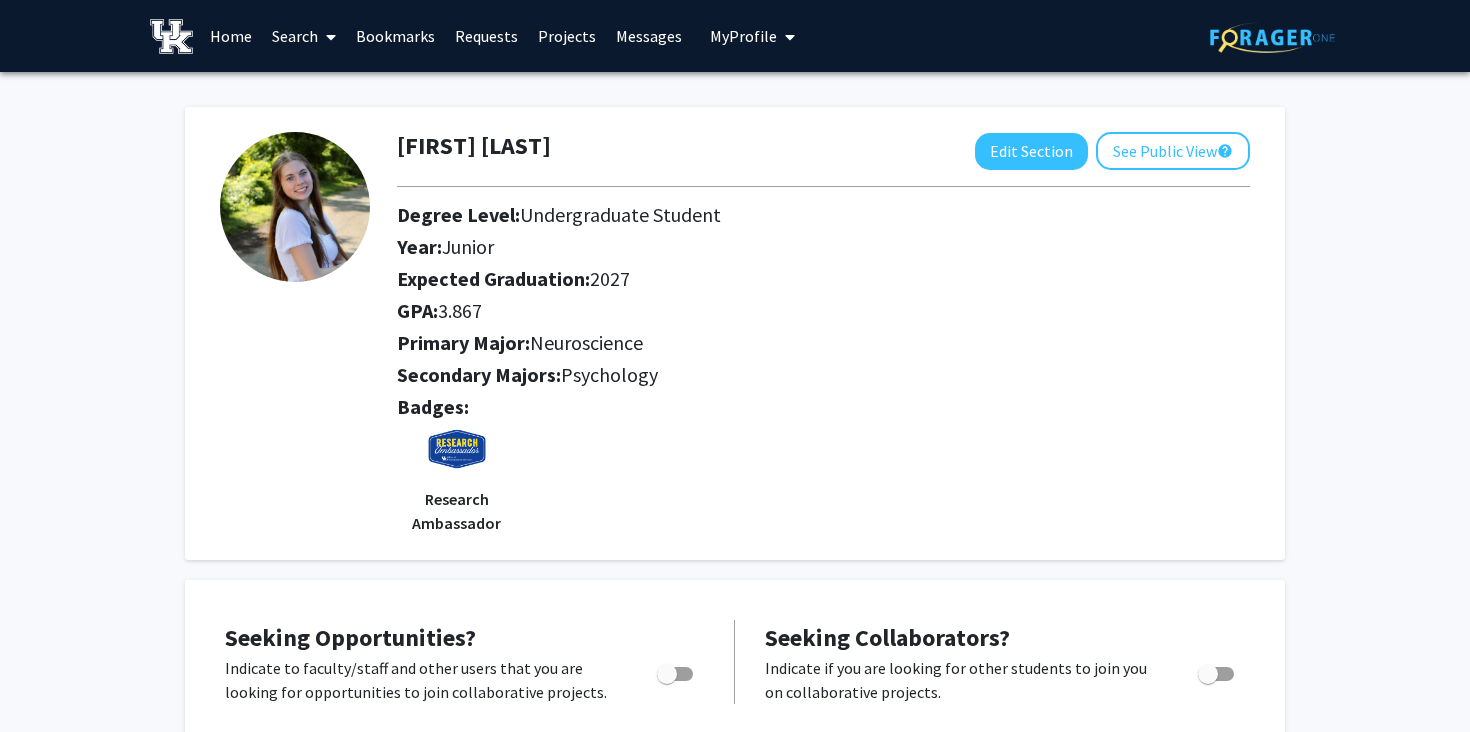 click on "[FIRST] [LAST]  Edit Section  See Public View  help  Degree Level:   Undergraduate Student   Year:   Junior   Expected Graduation:   2027   GPA:   3.867   Primary Major:  Neuroscience  Secondary Majors:  Psychology Badges: Research Ambassador Seeking Opportunities?  Indicate to faculty/staff and other users that you are looking for opportunities to join projects.  &nbsp; Seeking Collaborators?  Indicate if you are looking for other students to join you on projects.  &nbsp;    Supplemental Files &nbsp;  Allow supplemental files to be publicly visible?  help  Use this section to upload files such as resumes, transcripts, and more. File Name Uploaded Date No Supplemental Files  Add File  About  Edit Section   You may write a maximum of 1,000 words:  Insert link Remove link Word Count: 74 words Save  Cancel Edits  Research Keywords  Edit Section  Sepsis; Post-sepsis syndrome; Aging; Inflammation; Metabolomics&nbsp;  You may write a maximum of 200 words:  Insert link Remove link Word Count: 6 words" 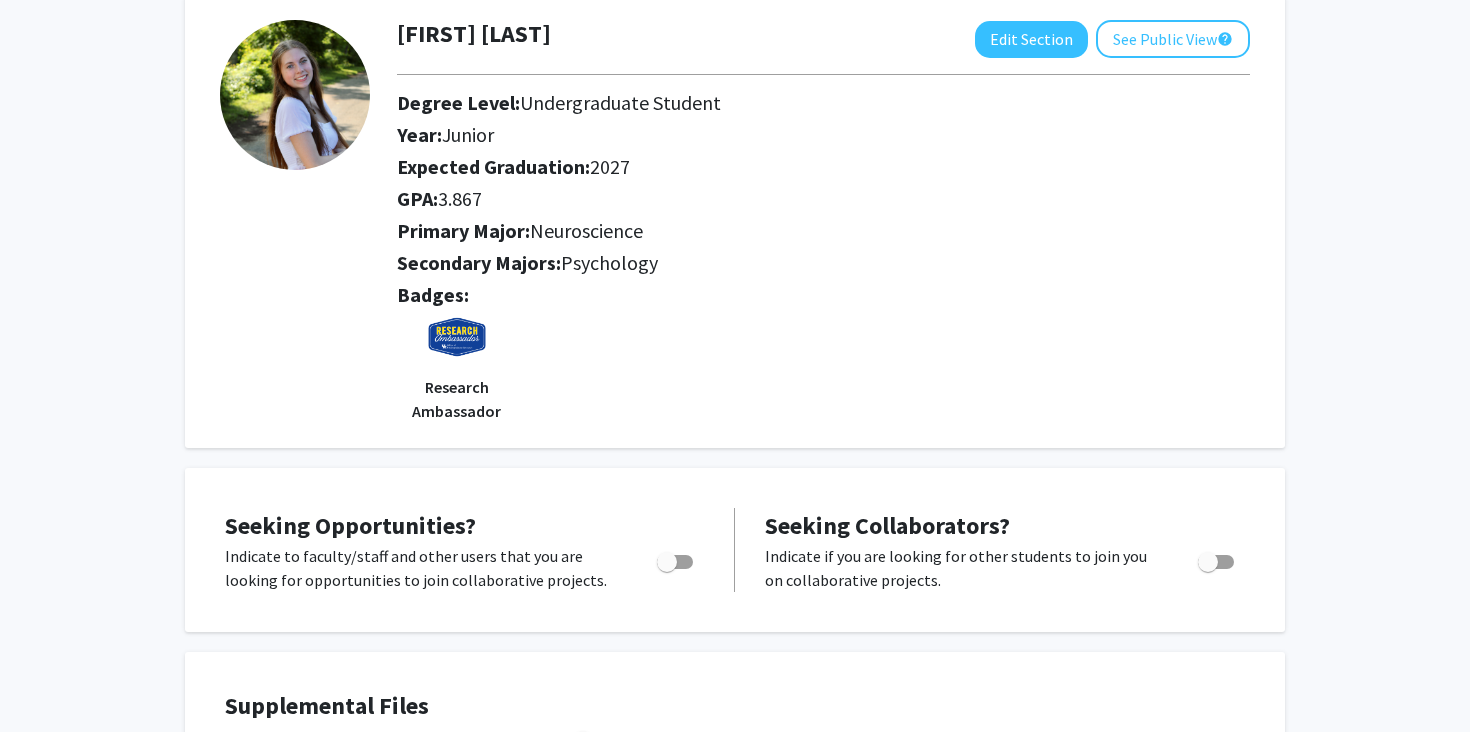 scroll, scrollTop: 0, scrollLeft: 0, axis: both 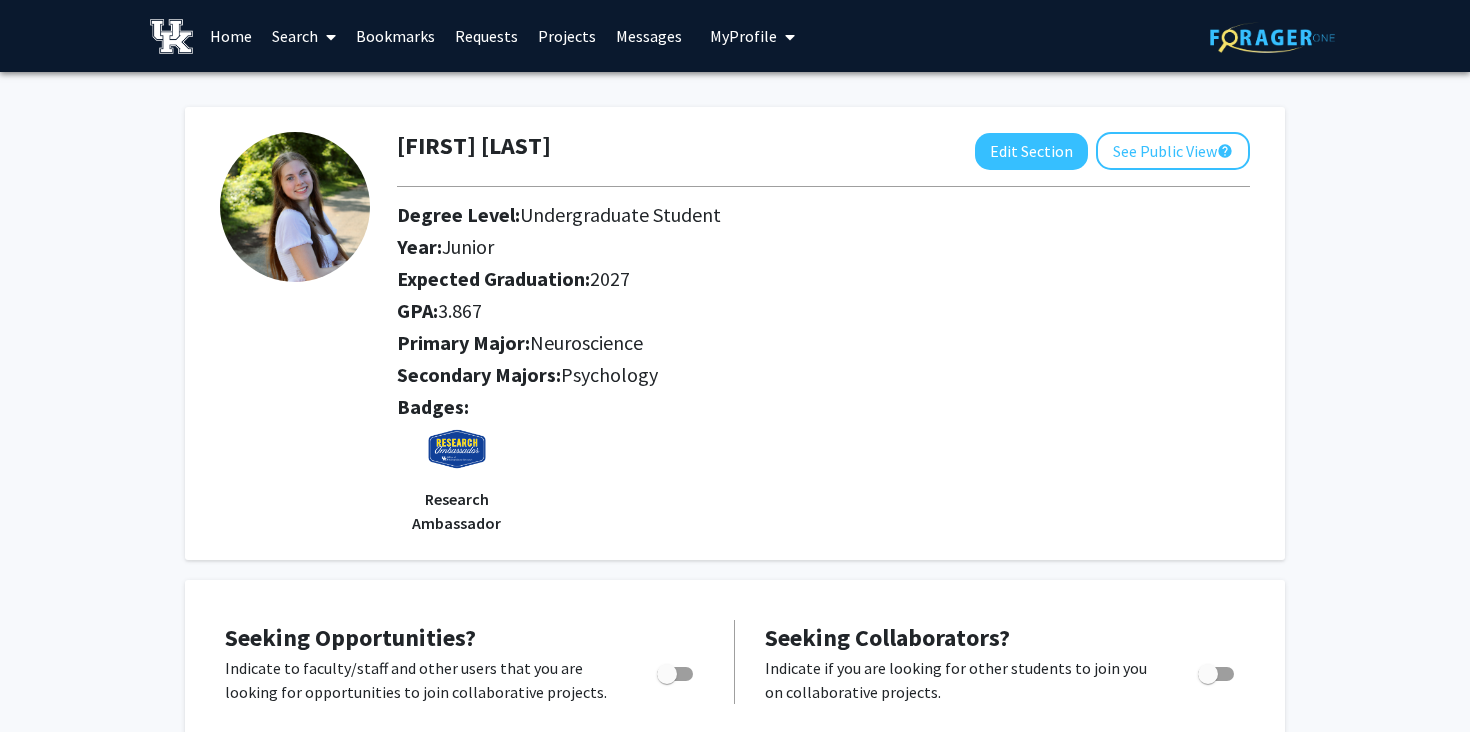 click 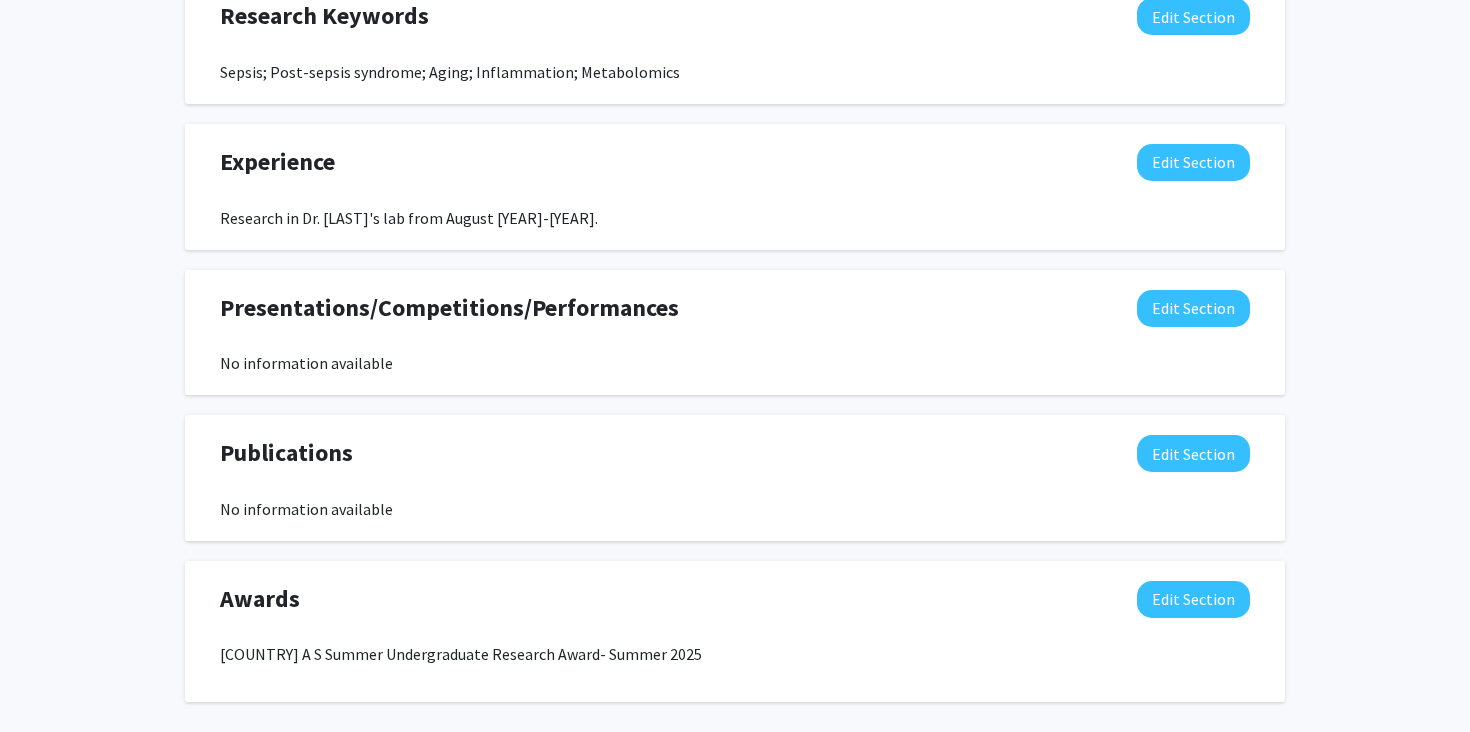scroll, scrollTop: 1335, scrollLeft: 0, axis: vertical 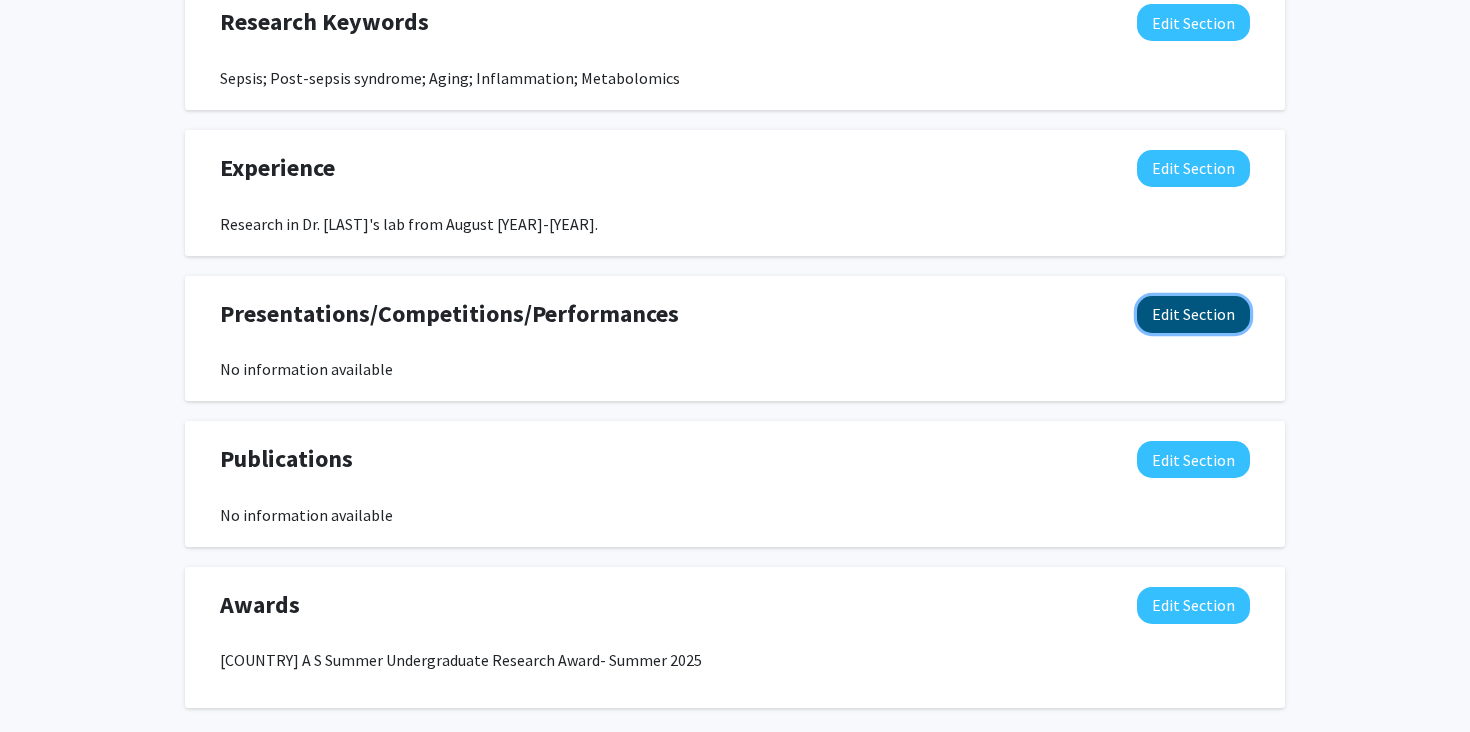 click on "Edit Section" 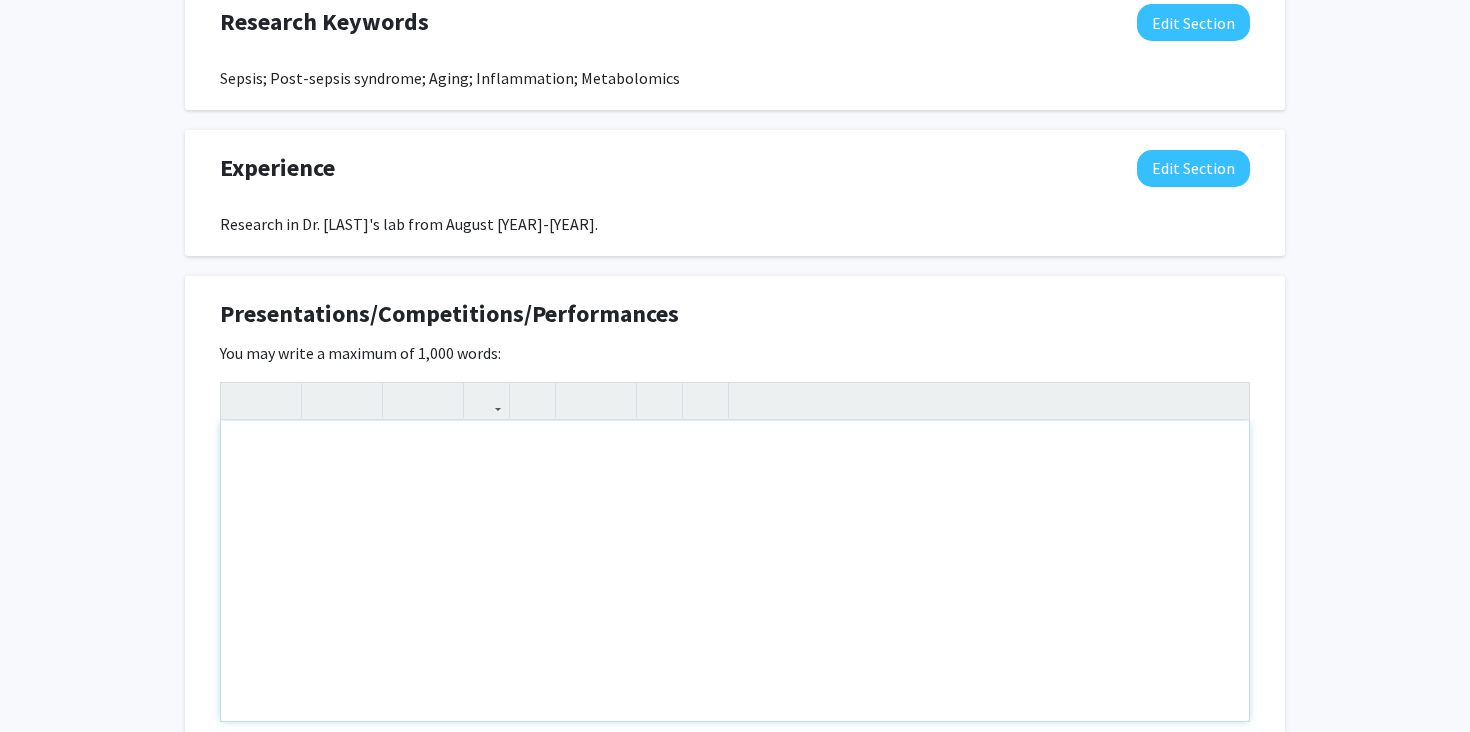 click at bounding box center [735, 571] 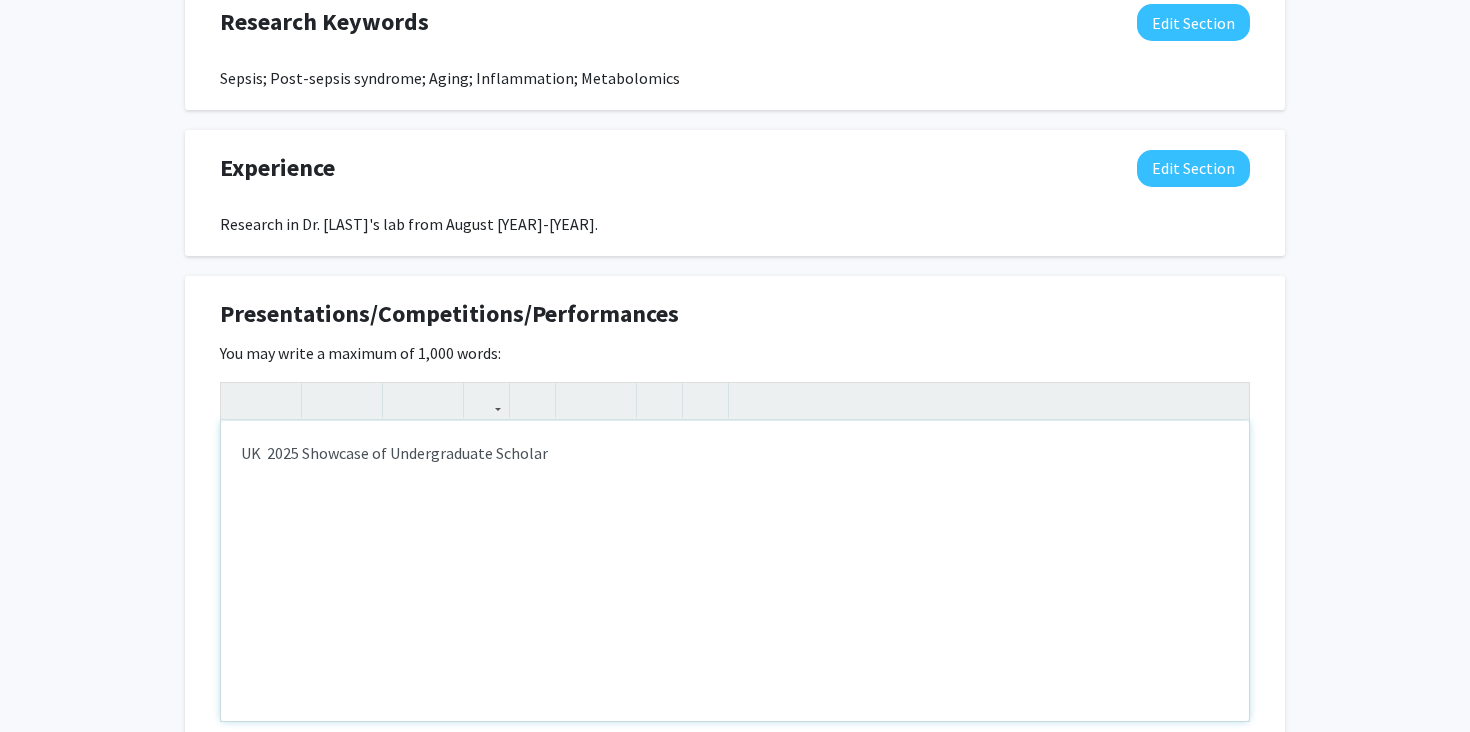 type on "UK 2025 Showcase of Undergraduate Scholars" 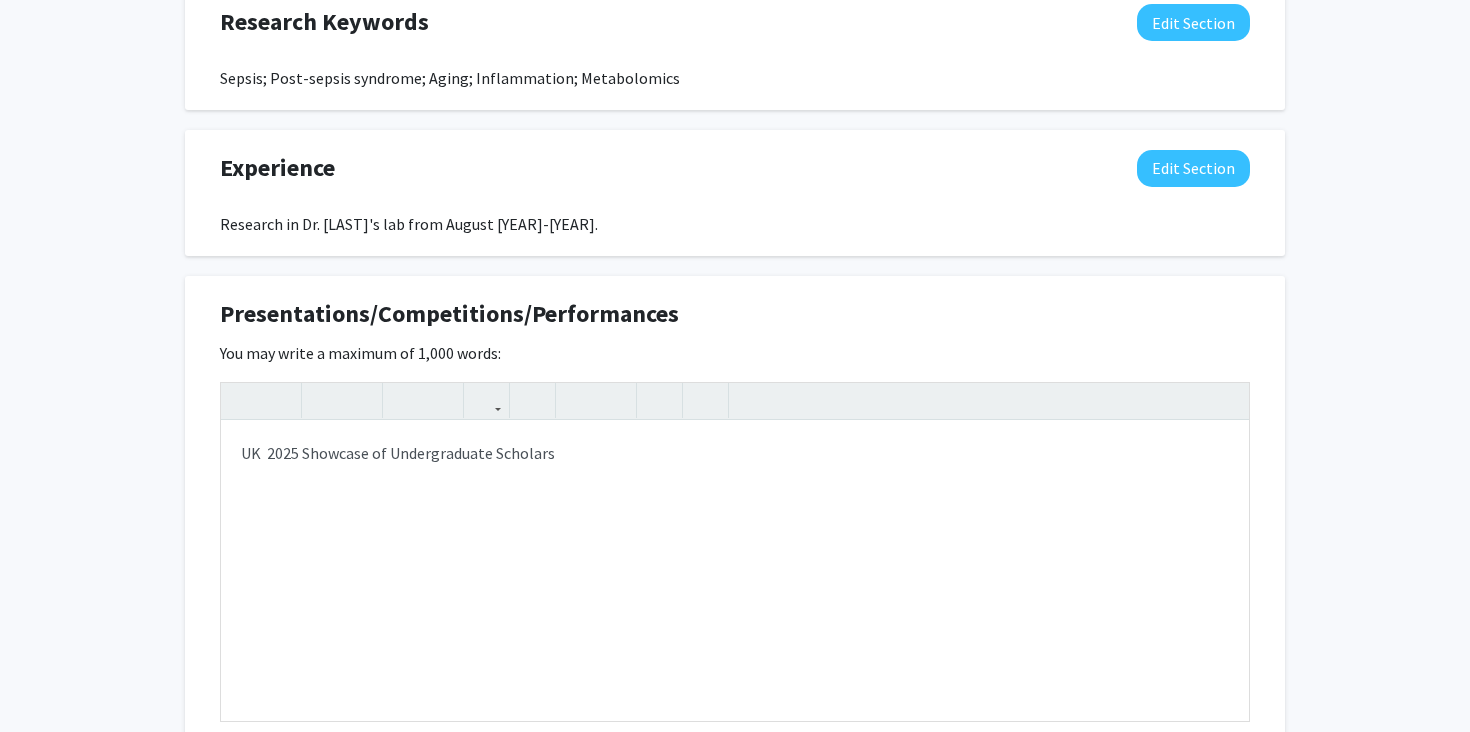 click on "Presentations/Competitions/Performances  Edit Section" 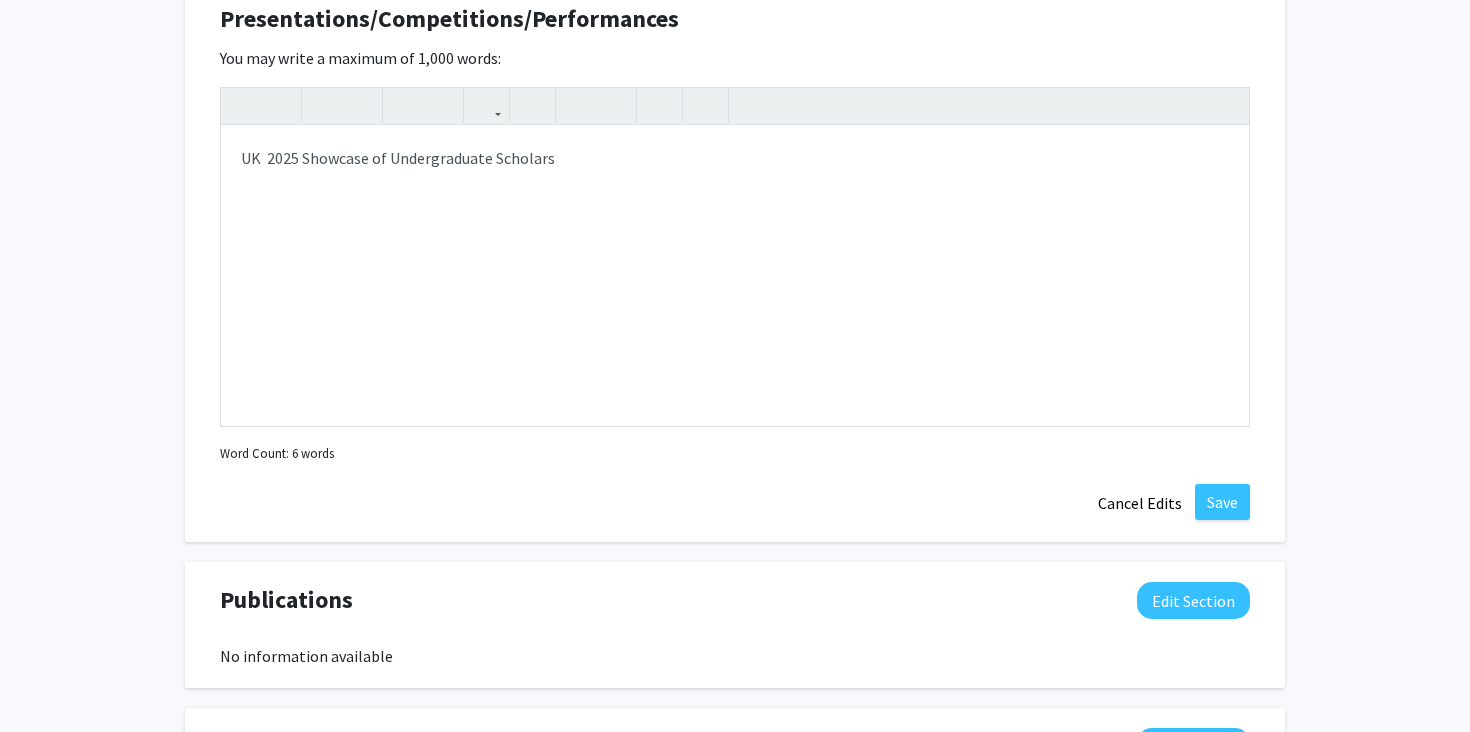 scroll, scrollTop: 1636, scrollLeft: 0, axis: vertical 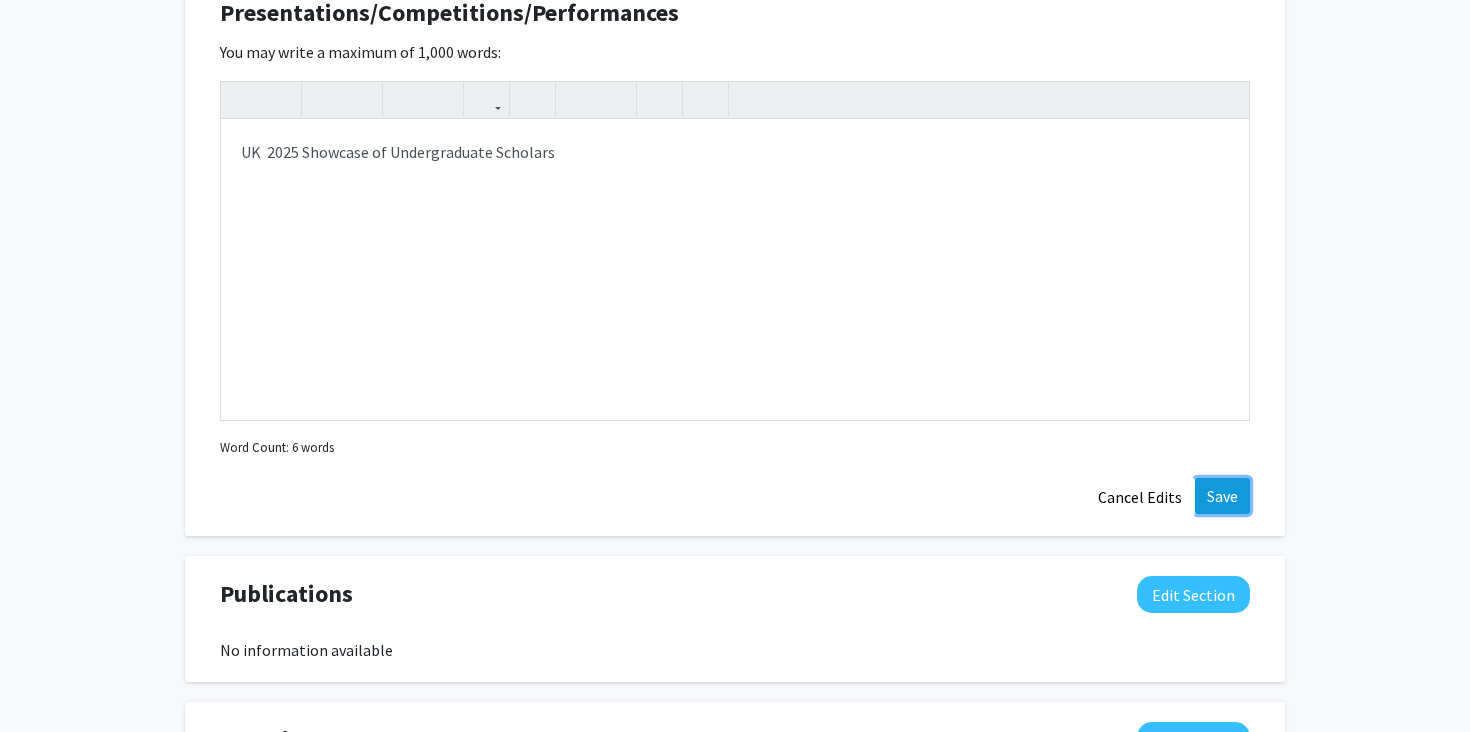 click on "Save" 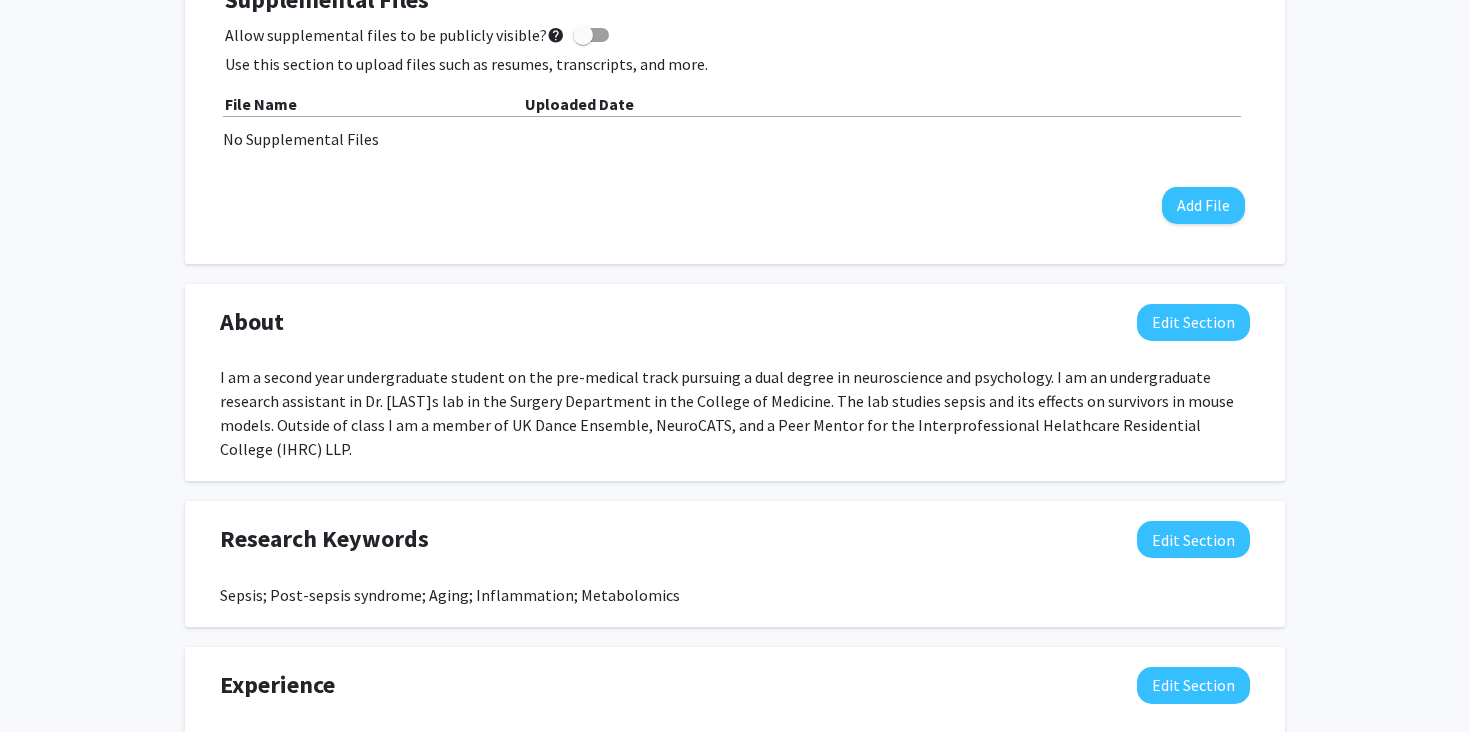 scroll, scrollTop: 813, scrollLeft: 0, axis: vertical 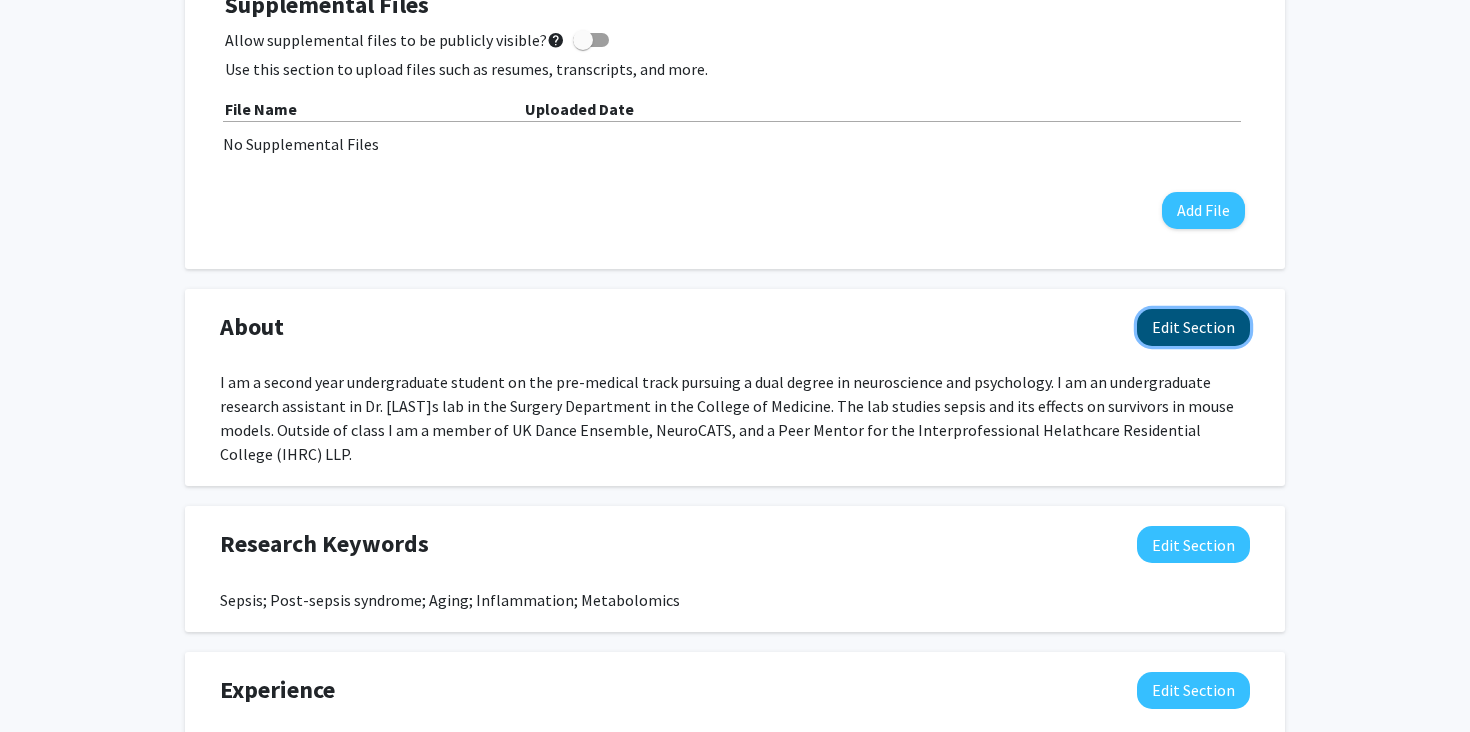 click on "Edit Section" 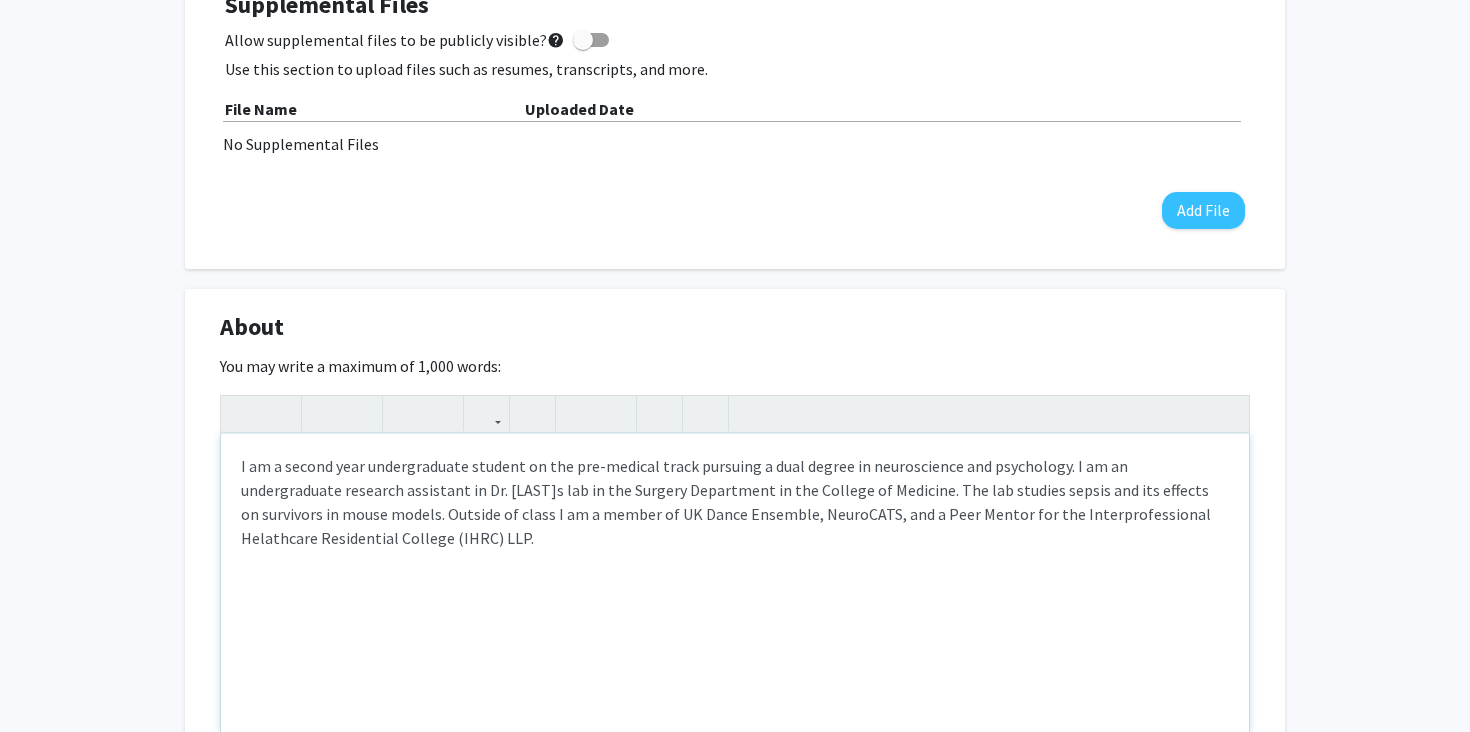 click on "I am a second year undergraduate student on the pre-medical track pursuing a dual degree in neuroscience and psychology. I am an undergraduate research assistant in Dr. [LAST]s lab in the Surgery Department in the College of Medicine. The lab studies sepsis and its effects on survivors in mouse models. Outside of class I am a member of UK Dance Ensemble, NeuroCATS, and a Peer Mentor for the Interprofessional Helathcare Residential College (IHRC) LLP." at bounding box center (735, 584) 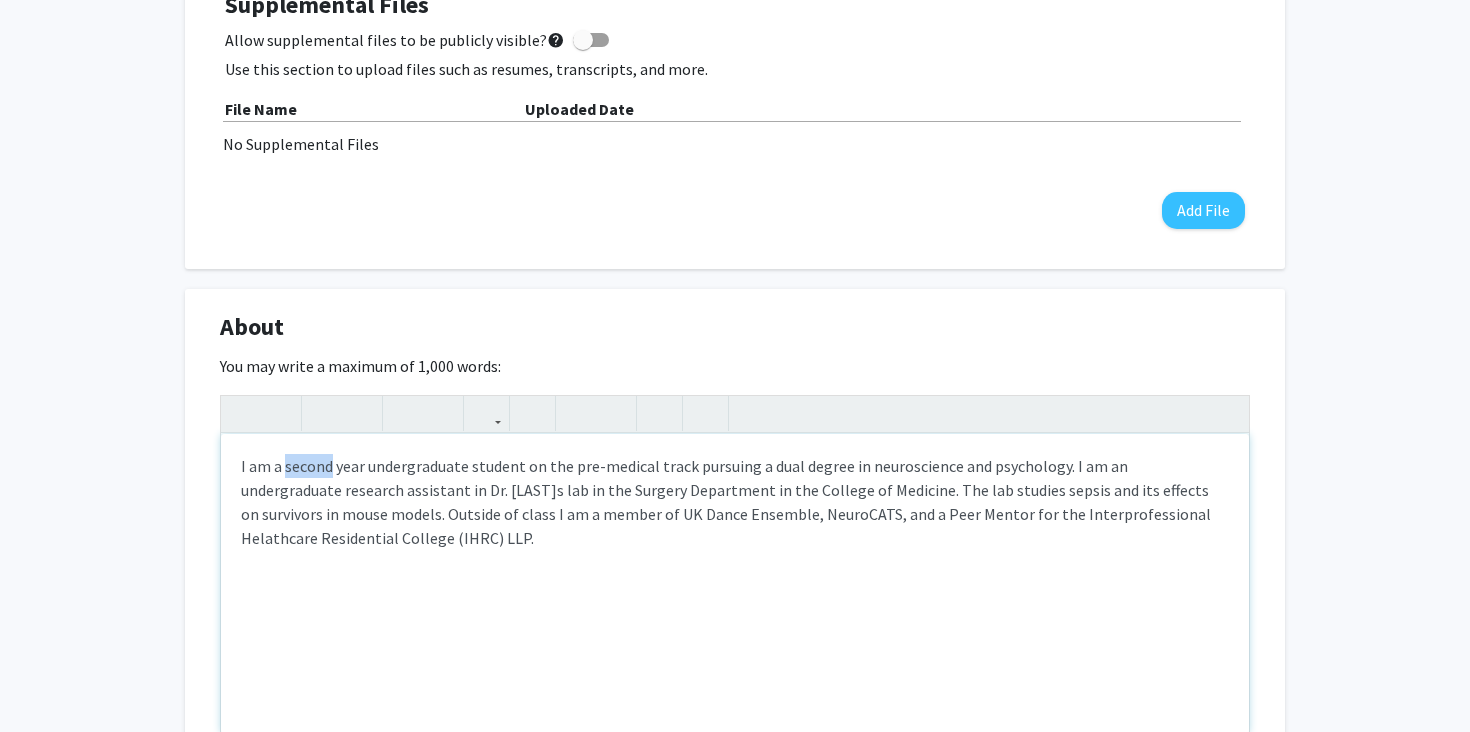 click on "I am a second year undergraduate student on the pre-medical track pursuing a dual degree in neuroscience and psychology. I am an undergraduate research assistant in Dr. [LAST]s lab in the Surgery Department in the College of Medicine. The lab studies sepsis and its effects on survivors in mouse models. Outside of class I am a member of UK Dance Ensemble, NeuroCATS, and a Peer Mentor for the Interprofessional Helathcare Residential College (IHRC) LLP." at bounding box center [735, 584] 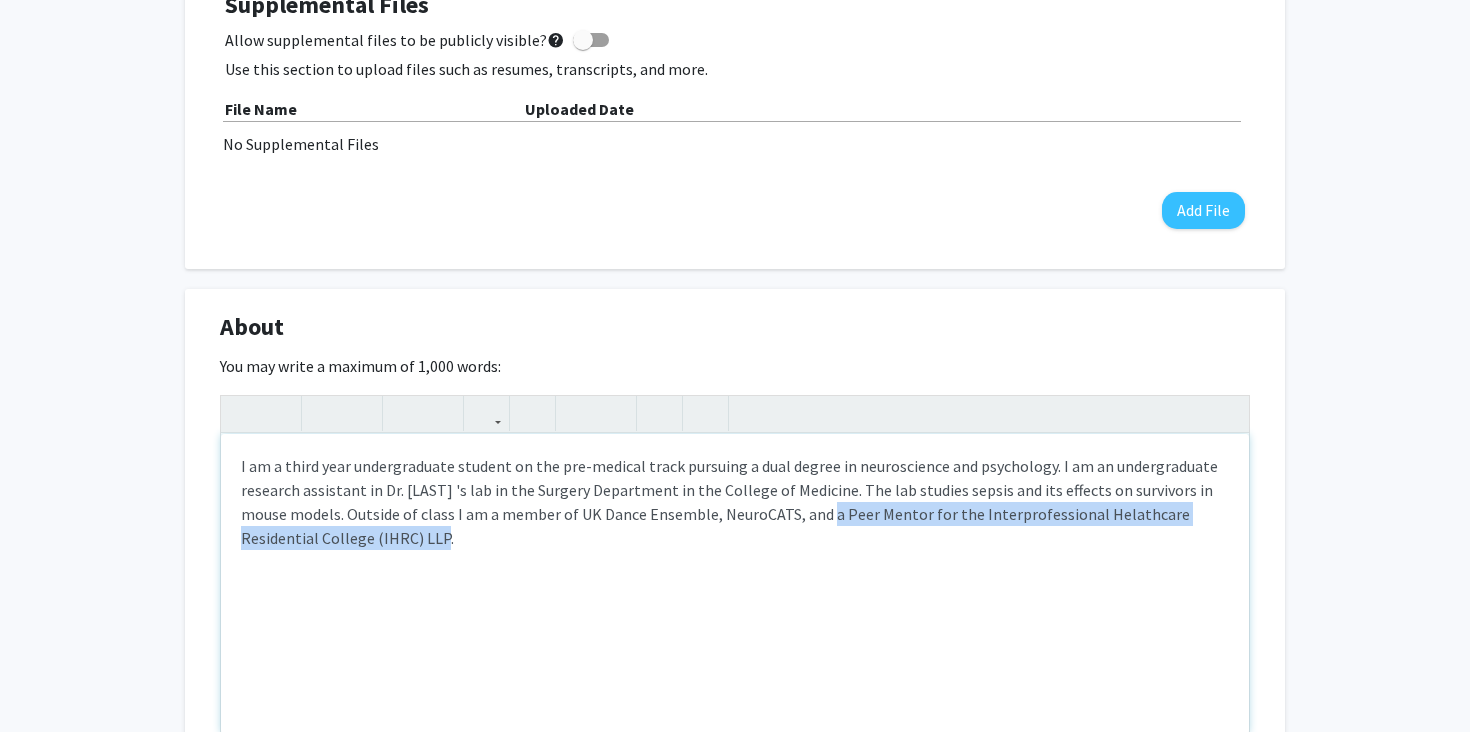 drag, startPoint x: 789, startPoint y: 514, endPoint x: 791, endPoint y: 544, distance: 30.066593 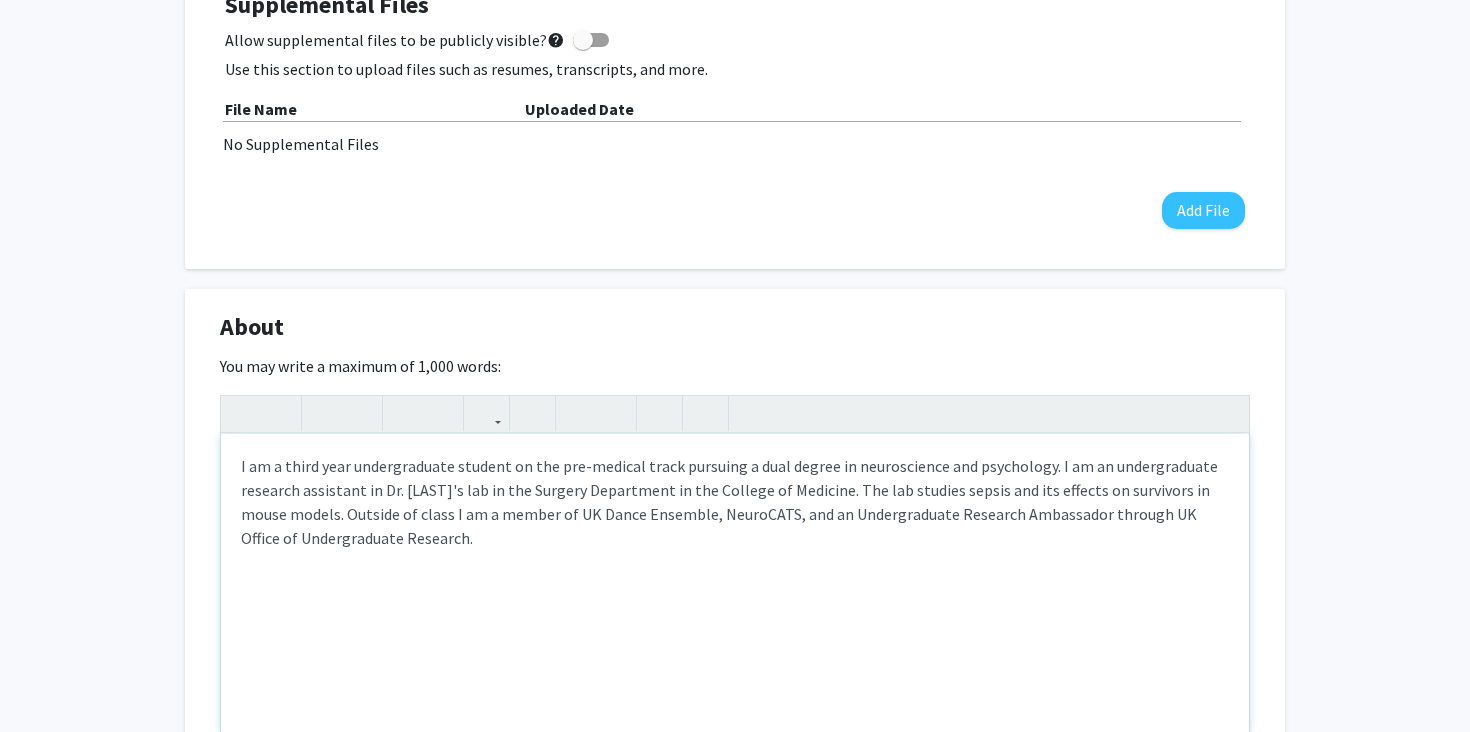 click on "I am a third year undergraduate student on the pre-medical track pursuing a dual degree in neuroscience and psychology. I am an undergraduate research assistant in Dr. [LAST]'s lab in the Surgery Department in the College of Medicine. The lab studies sepsis and its effects on survivors in mouse models. Outside of class I am a member of UK Dance Ensemble, NeuroCATS, and an Undergraduate Research Ambassador through UK Office of Undergraduate Research." at bounding box center [735, 584] 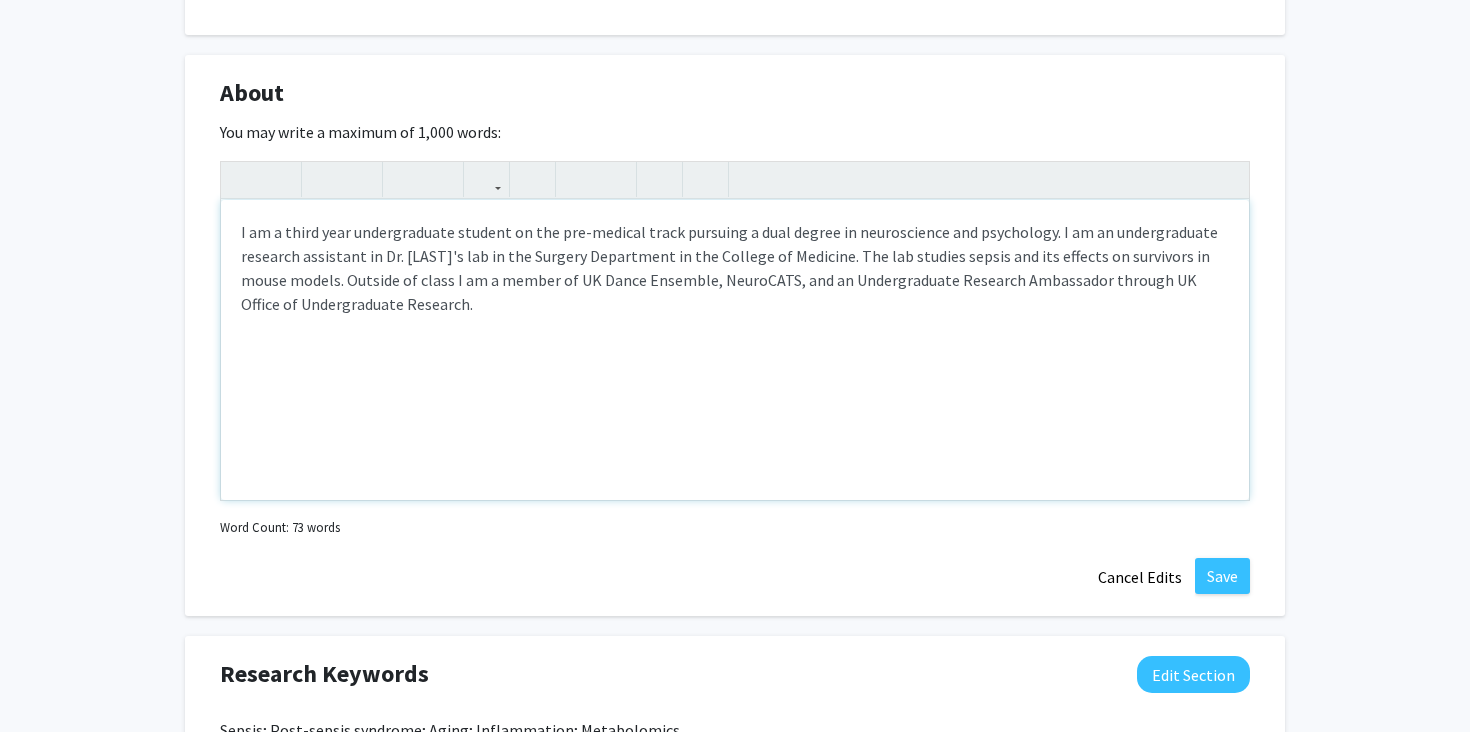 scroll, scrollTop: 1048, scrollLeft: 0, axis: vertical 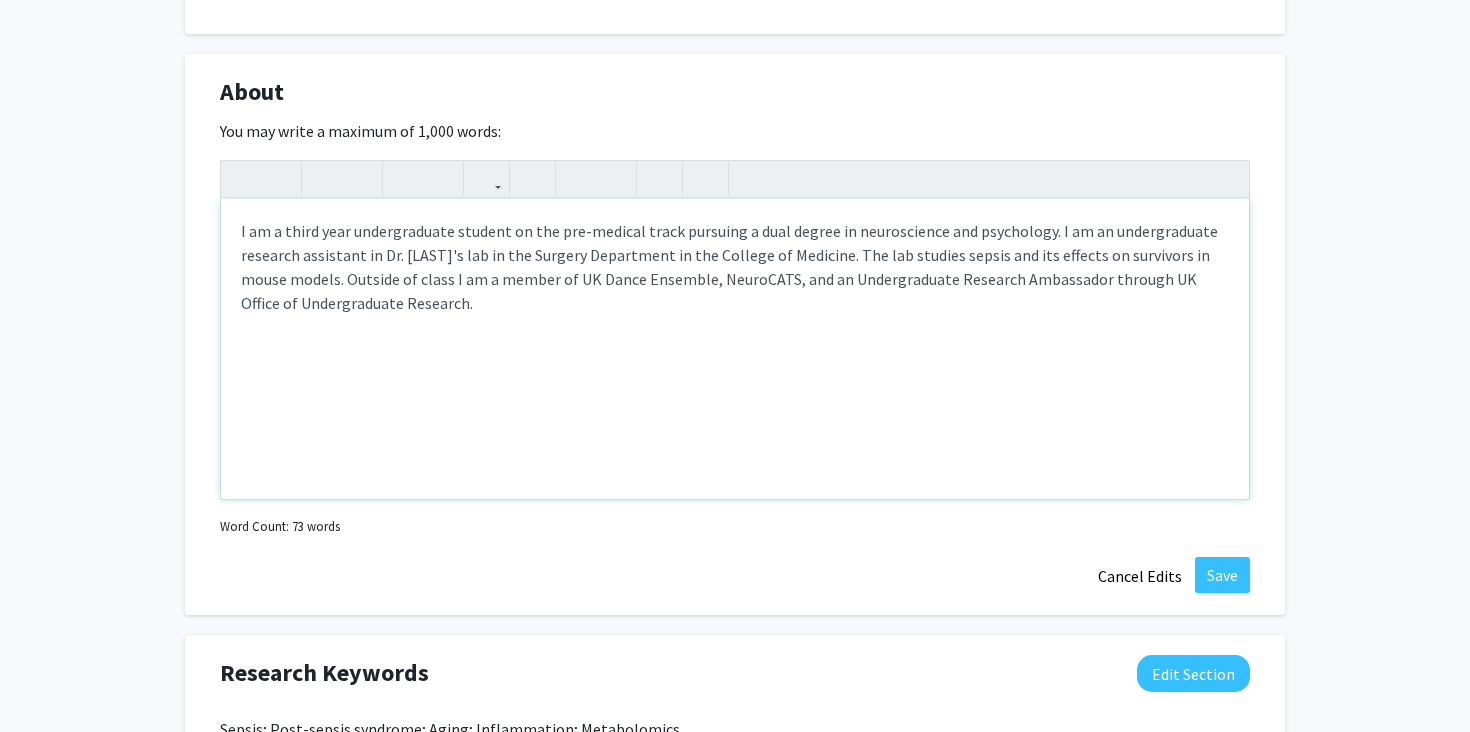 click on "I am a third year undergraduate student on the pre-medical track pursuing a dual degree in neuroscience and psychology. I am an undergraduate research assistant in Dr. [LAST]'s lab in the Surgery Department in the College of Medicine. The lab studies sepsis and its effects on survivors in mouse models. Outside of class I am a member of UK Dance Ensemble, NeuroCATS, and an Undergraduate Research Ambassador through UK Office of Undergraduate Research." at bounding box center (735, 349) 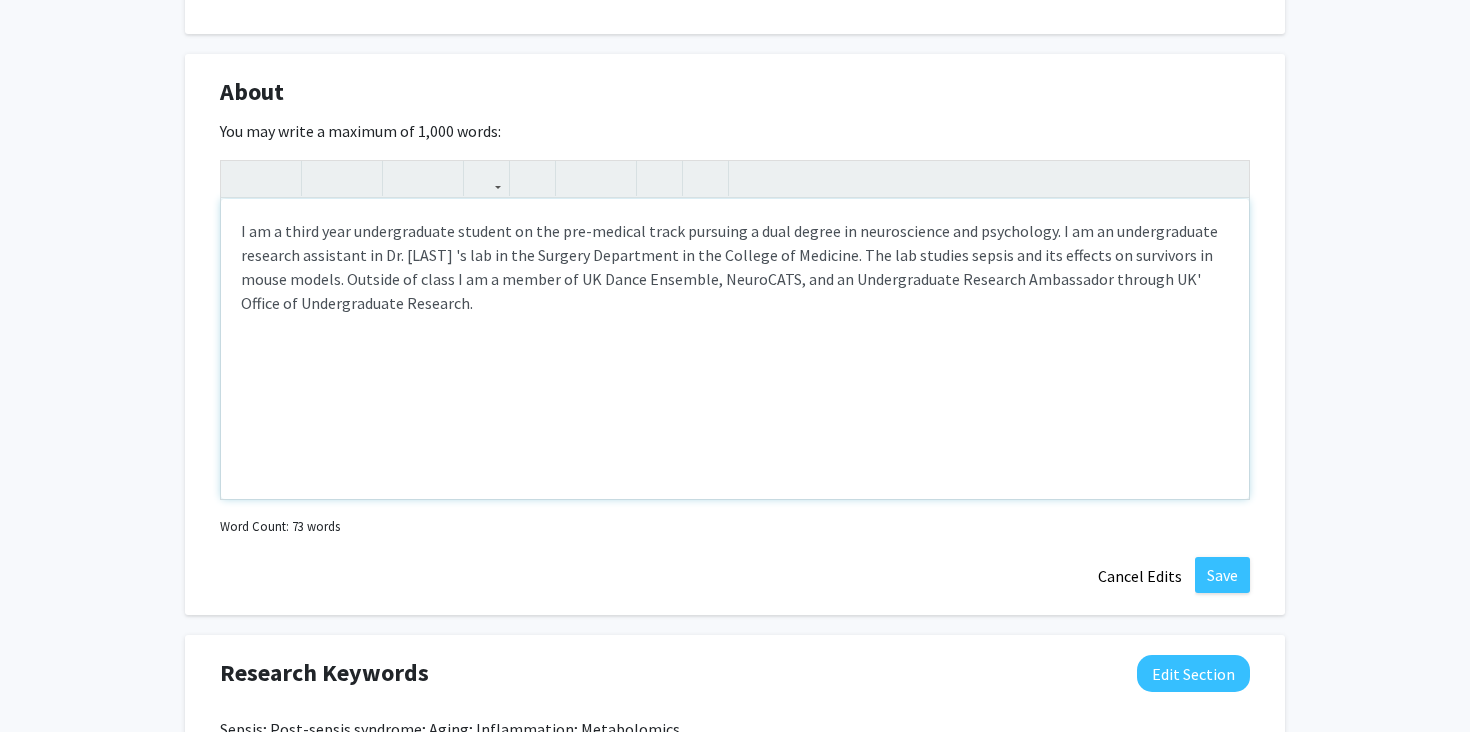 type on "I am a third year undergraduate student on the pre-medical track pursuing a dual degree in neuroscience and psychology. I am an undergraduate research assistant in Dr. [LAST]s lab in the Surgery Department in the College of Medicine. The lab studies sepsis and its effects on survivors in mouse models. Outside of class I am a member of UK Dance Ensemble, NeuroCATS, and an Undergraduate Research Ambassador through UK's Office of Undergraduate Research." 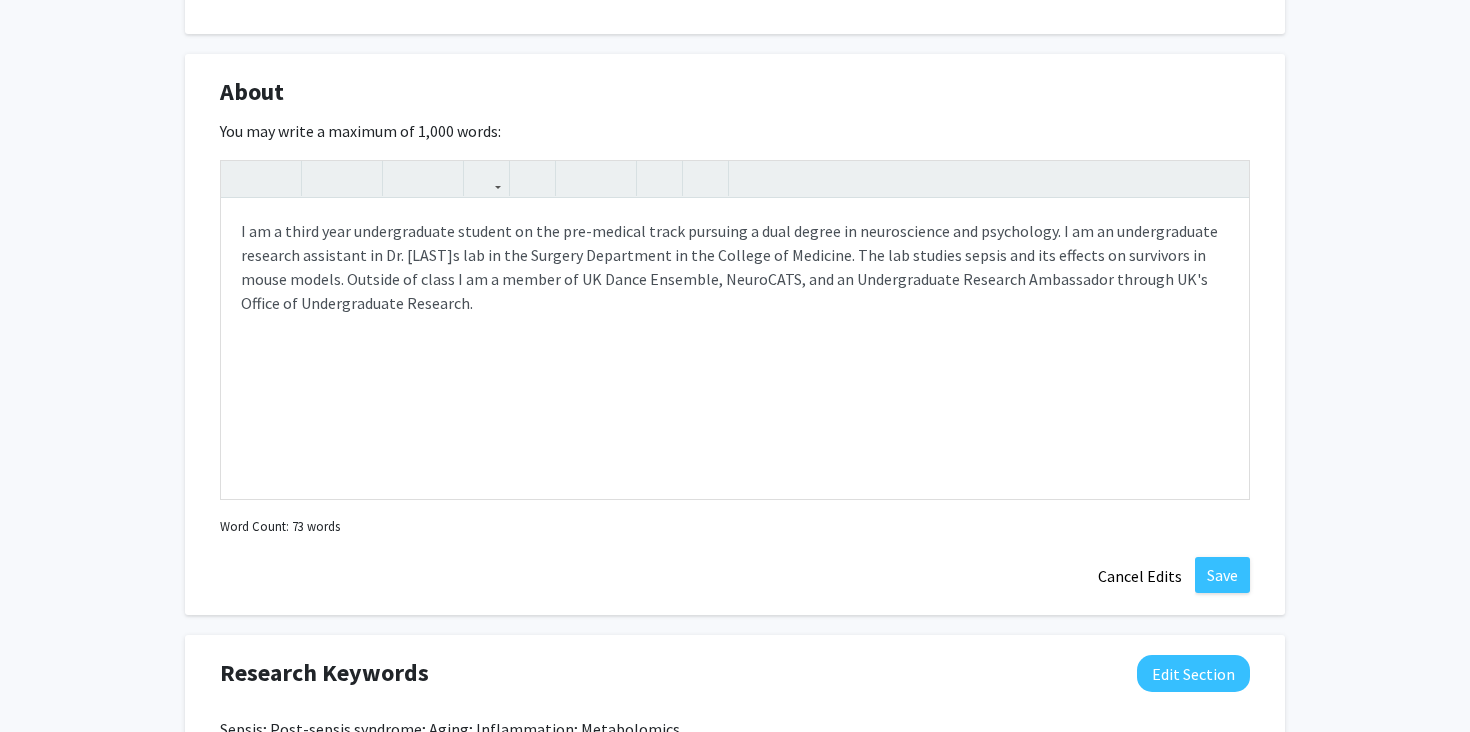 click on "About  Edit Section   You may write a maximum of 1,000 words:  I am a third year undergraduate student on the pre-medical track pursuing a dual degree in neuroscience and psychology. I am an undergraduate research assistant in Dr. [LAST]s lab in the Surgery Department in the College of Medicine. The lab studies sepsis and its effects on survivors in mouse models. Outside of class I am a member of UK Dance Ensemble, NeuroCATS, and an Undergraduate Research Ambassador through UK's Office of Undergraduate Research. I am a third year undergraduate student on the pre-medical track pursuing a dual degree in neuroscience and psychology. I am an undergraduate research assistant in Dr. [LAST]s lab in the Surgery Department in the College of Medicine. The lab studies sepsis and its effects on survivors in mouse models. Outside of class I am a member of UK Dance Ensemble, NeuroCATS, and an Undergraduate Research Ambassador through UK's Office of Undergraduate Research. Insert link Remove link Word Count: 73 words Save" 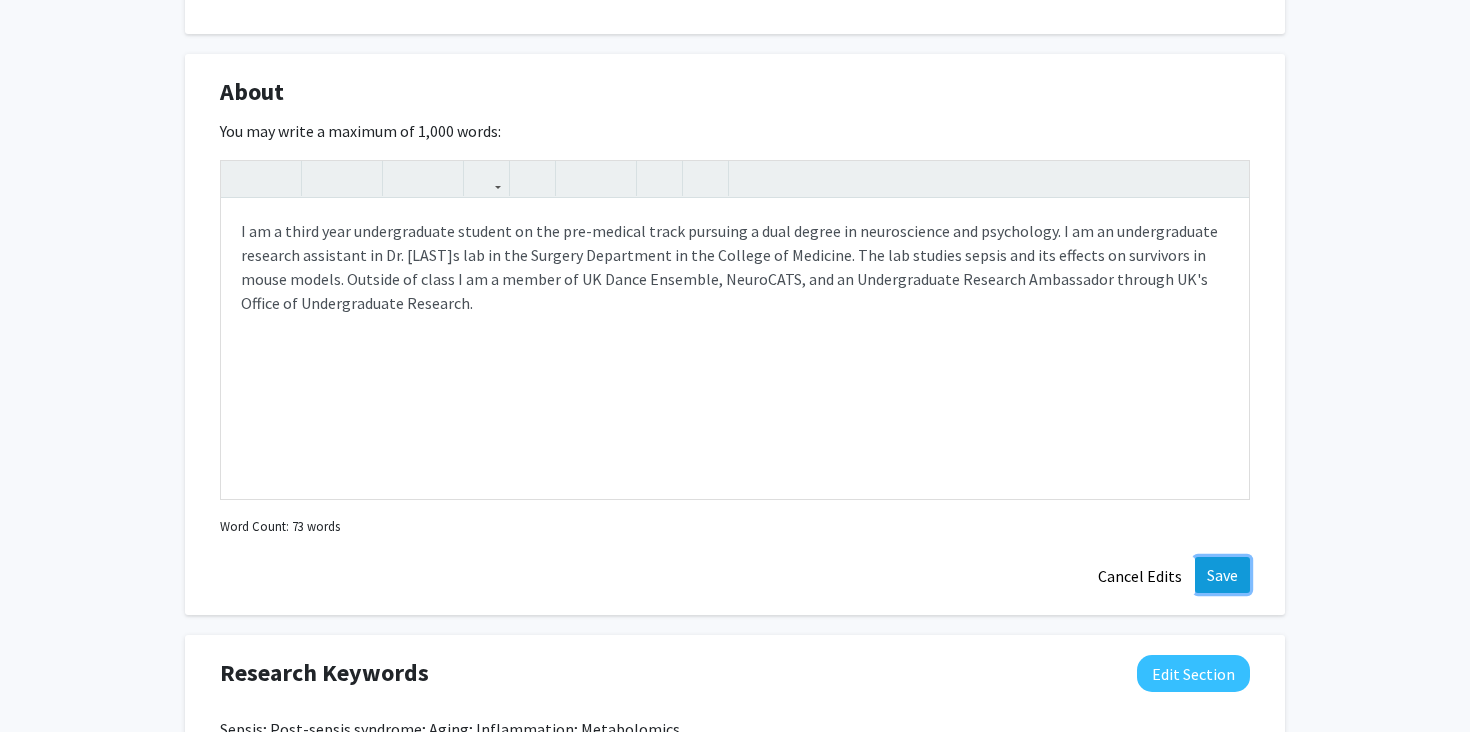 click on "Save" 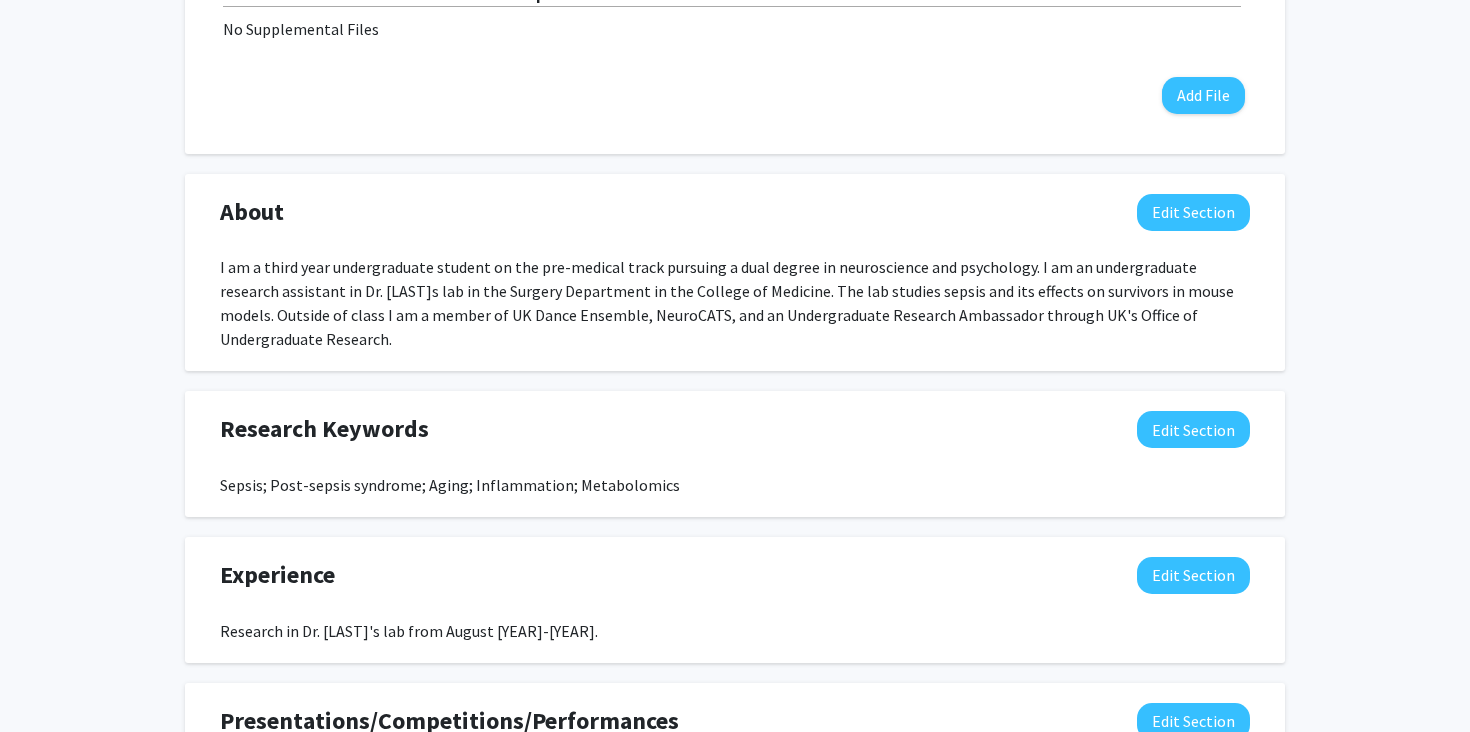 scroll, scrollTop: 930, scrollLeft: 0, axis: vertical 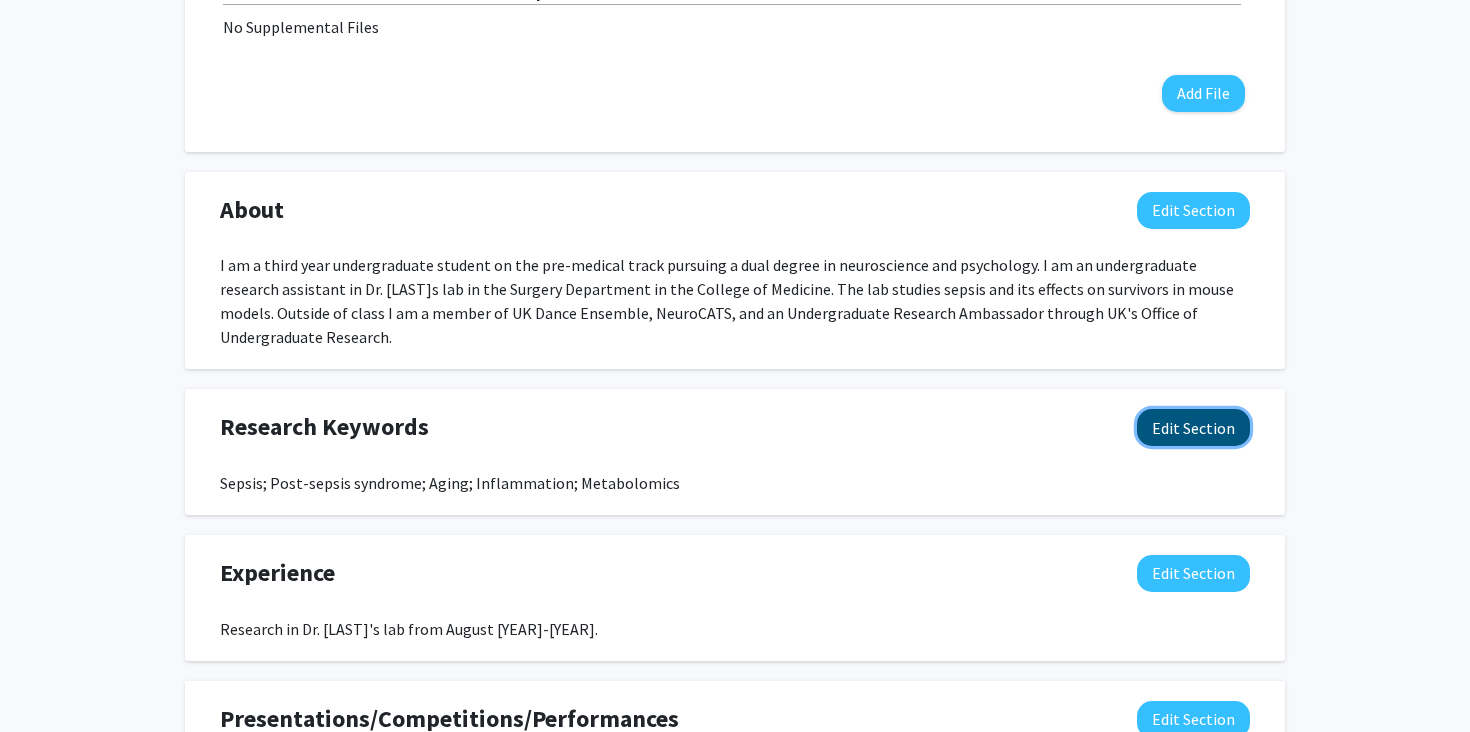 click on "Edit Section" 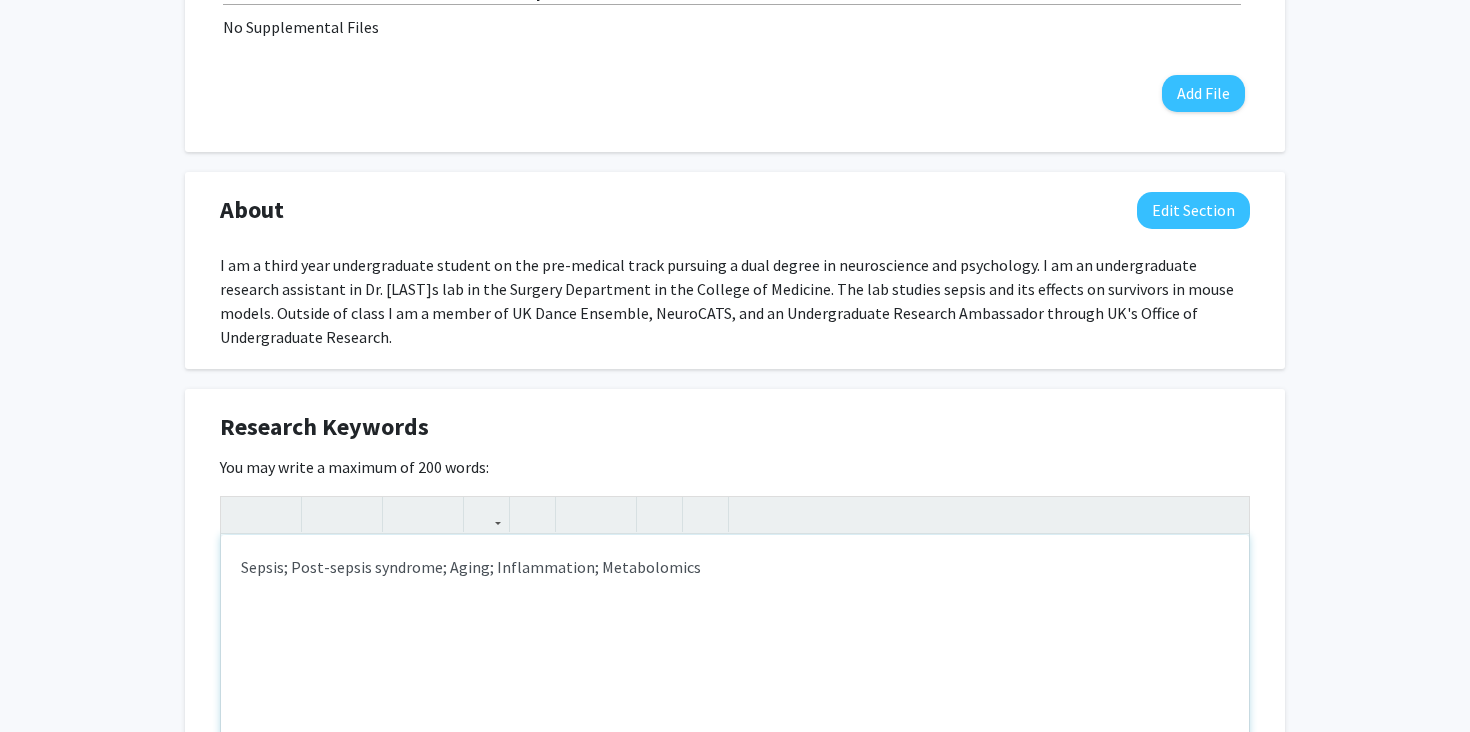 click on "Sepsis; Post-sepsis syndrome; Aging; Inflammation; Metabolomics" at bounding box center [735, 685] 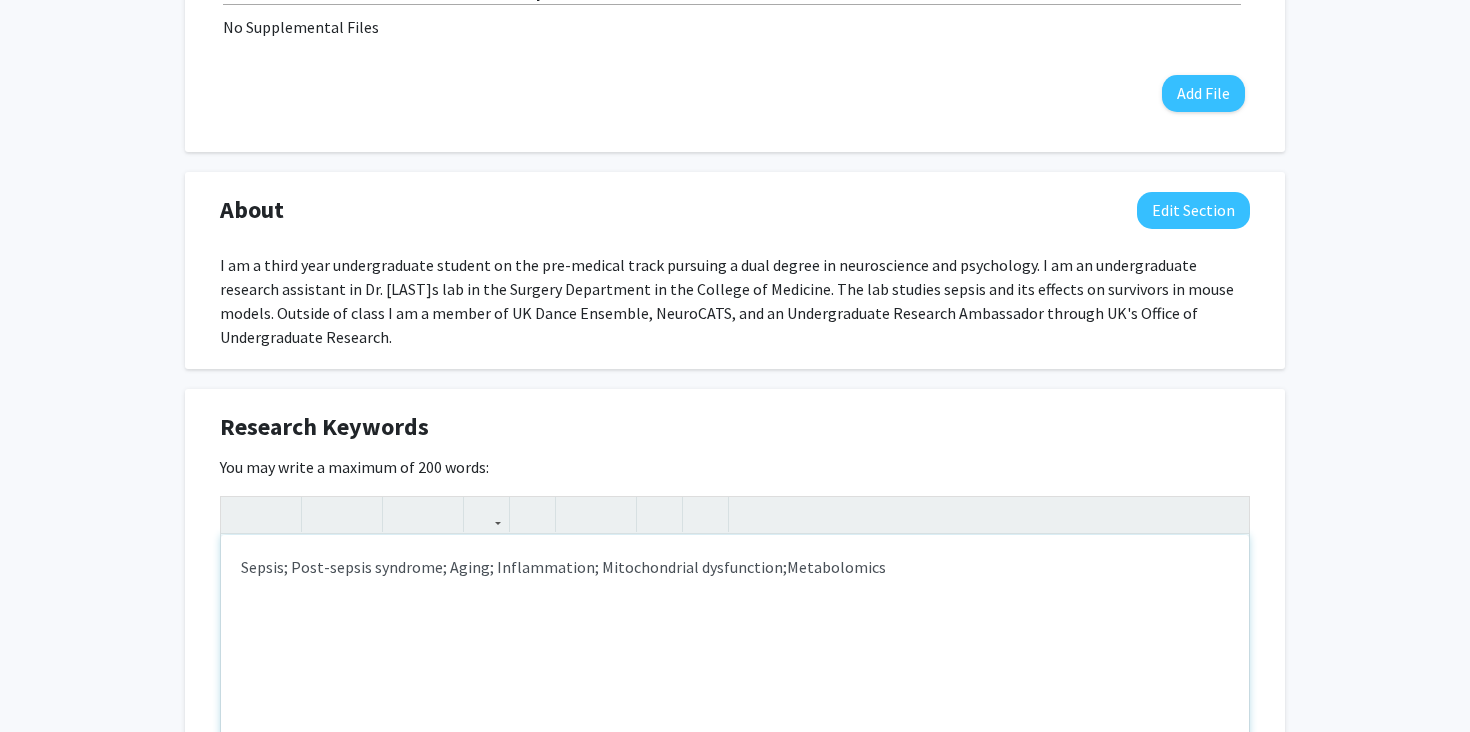 type on "Sepsis; Post-sepsis syndrome; Aging; Inflammation; Mitochondrial dysfunction; Metabolomics&nbsp;" 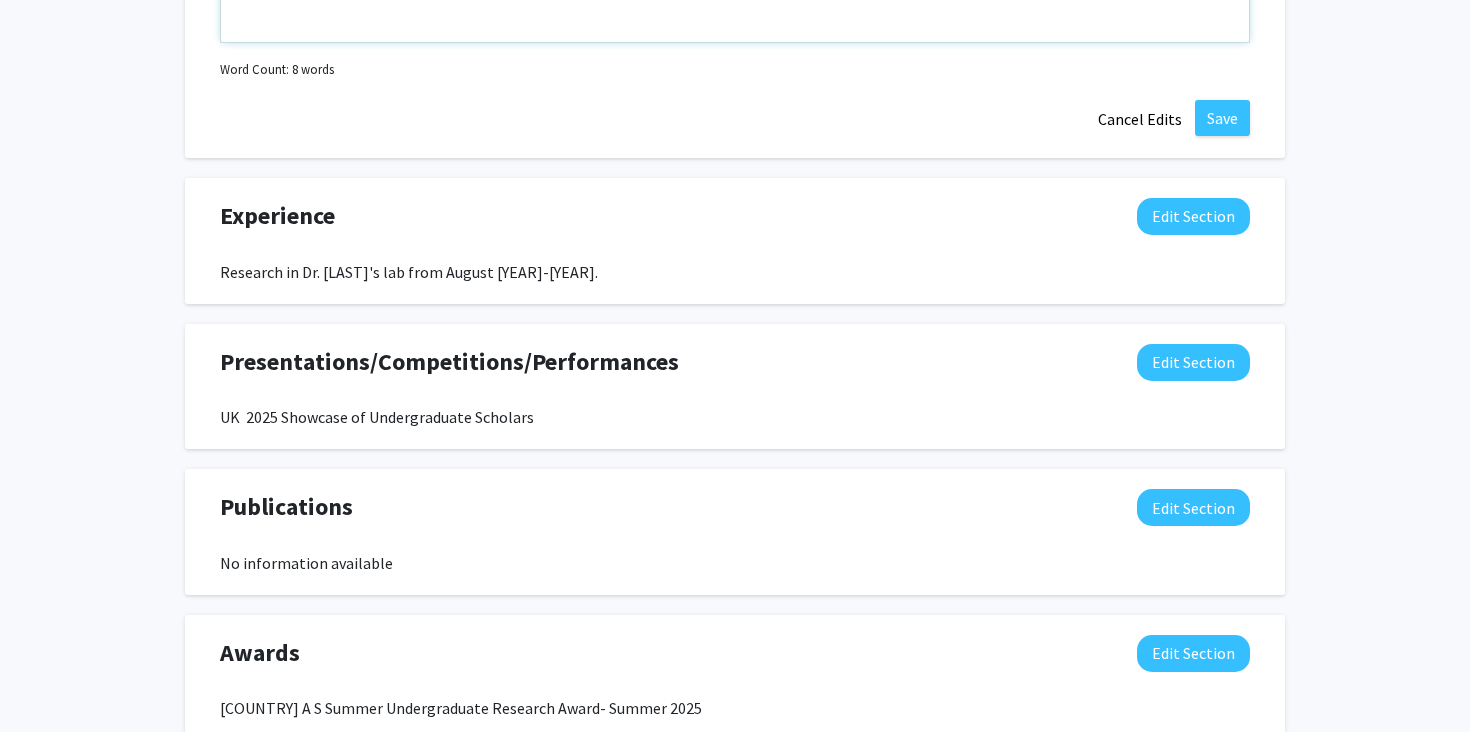 scroll, scrollTop: 1423, scrollLeft: 0, axis: vertical 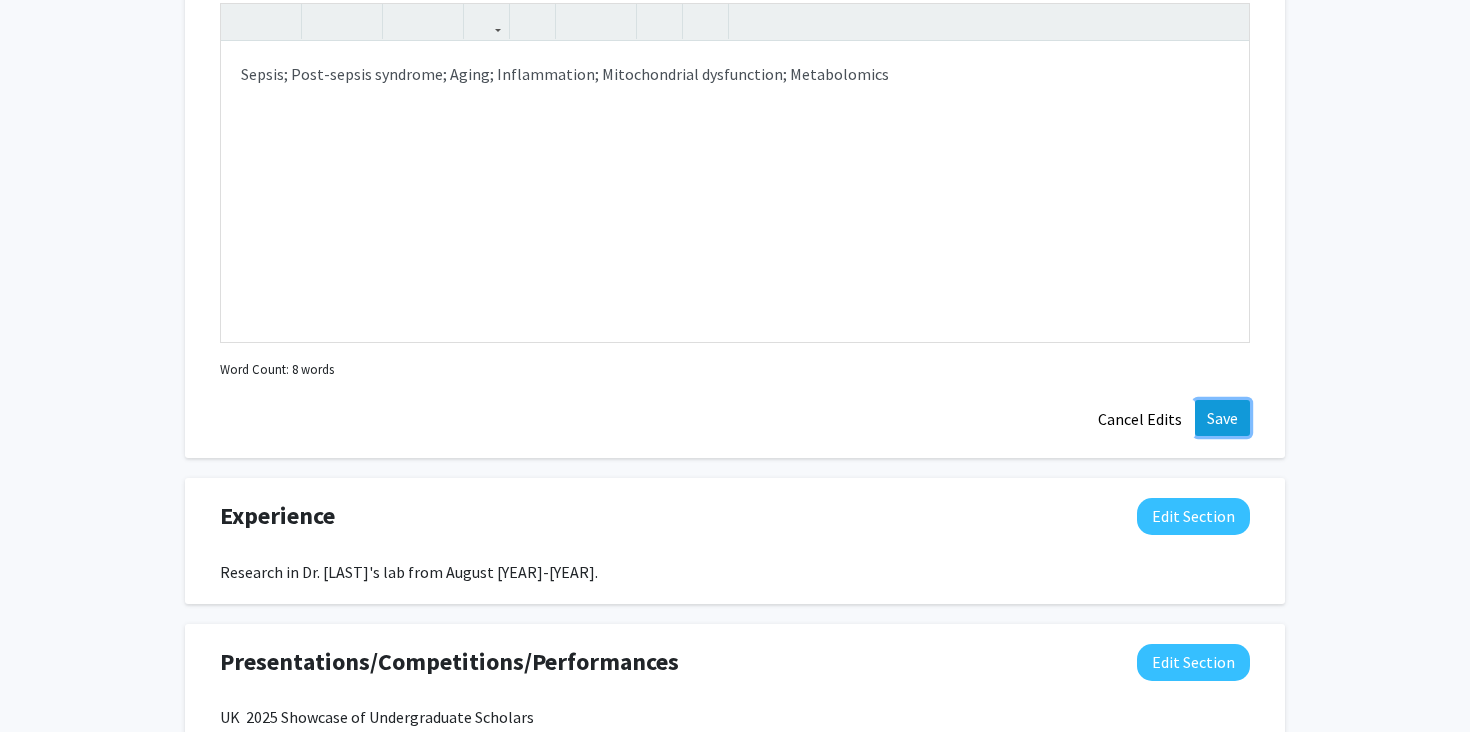 click on "Save" 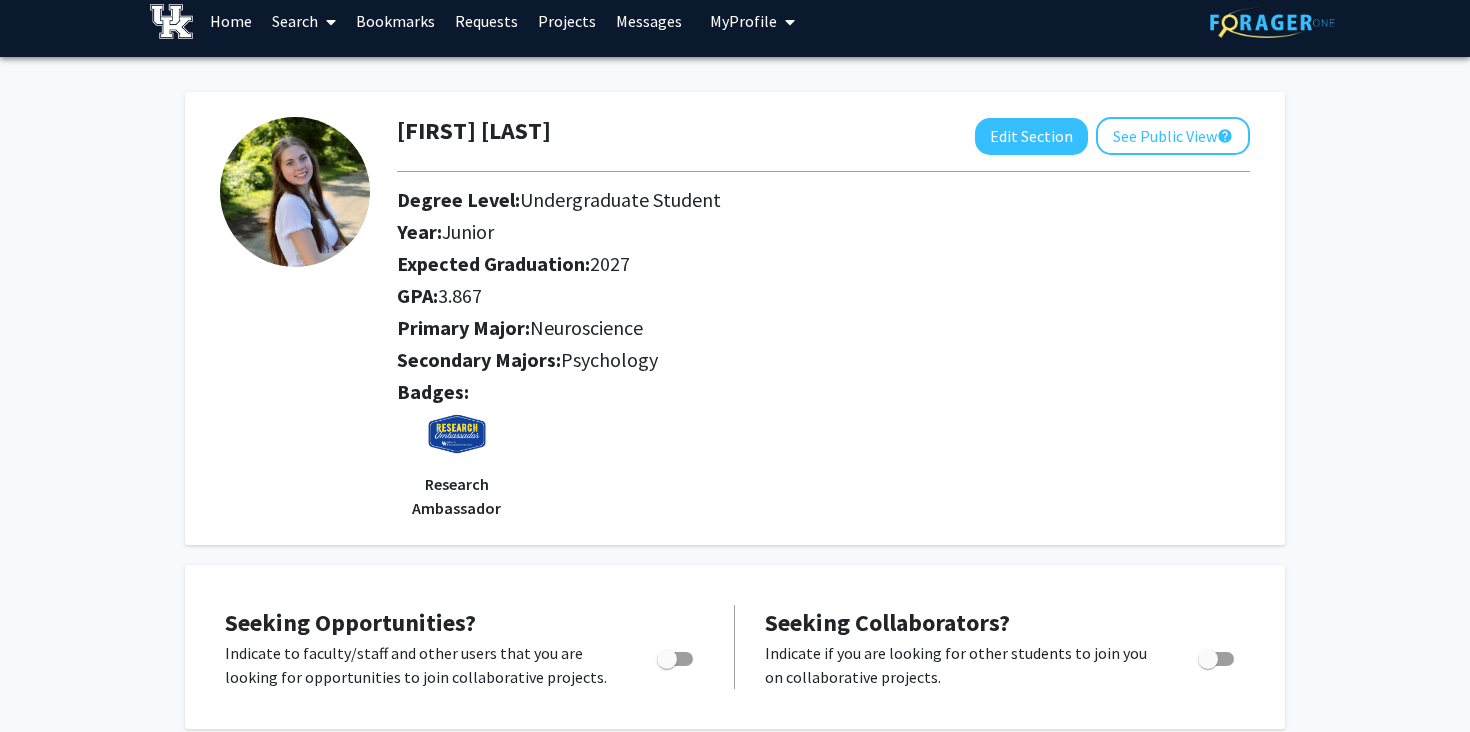 scroll, scrollTop: 0, scrollLeft: 0, axis: both 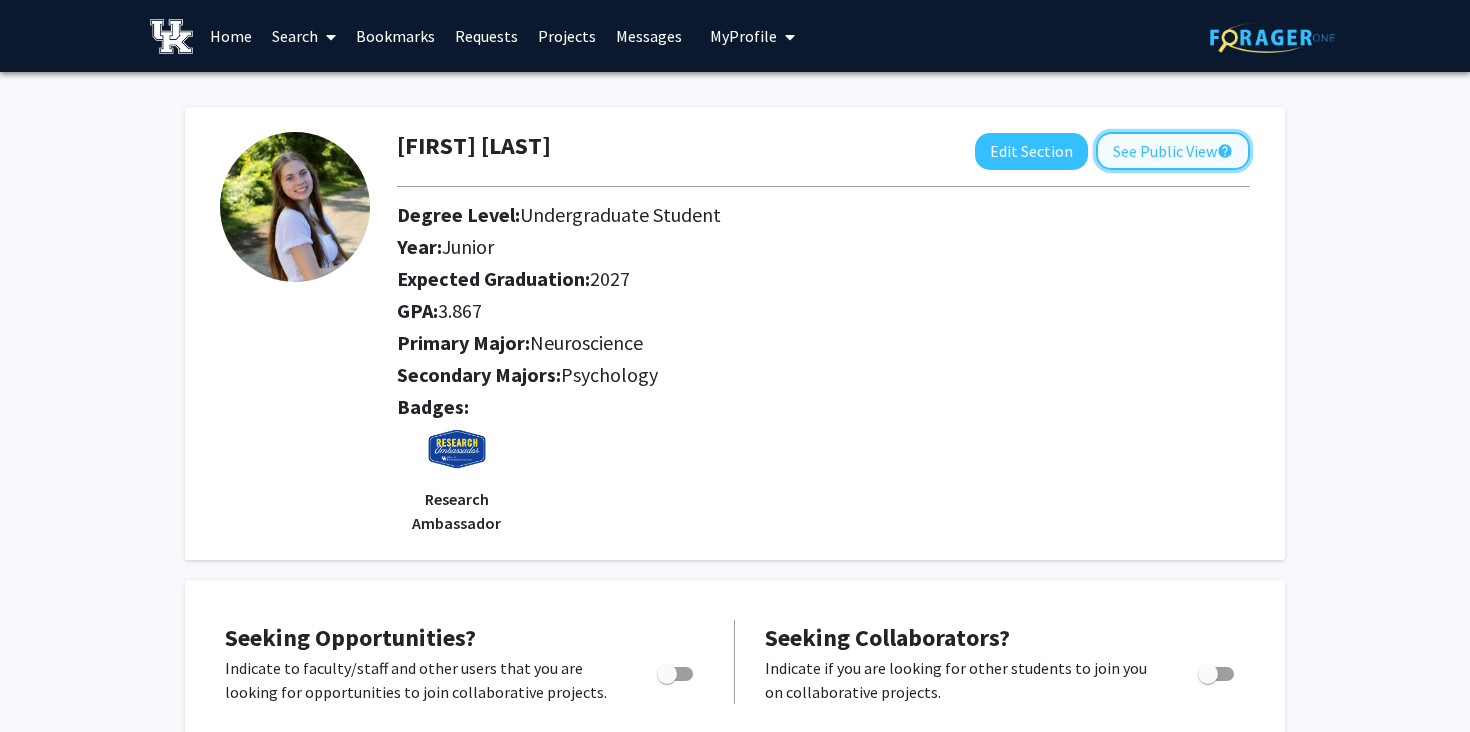 click on "See Public View  help" 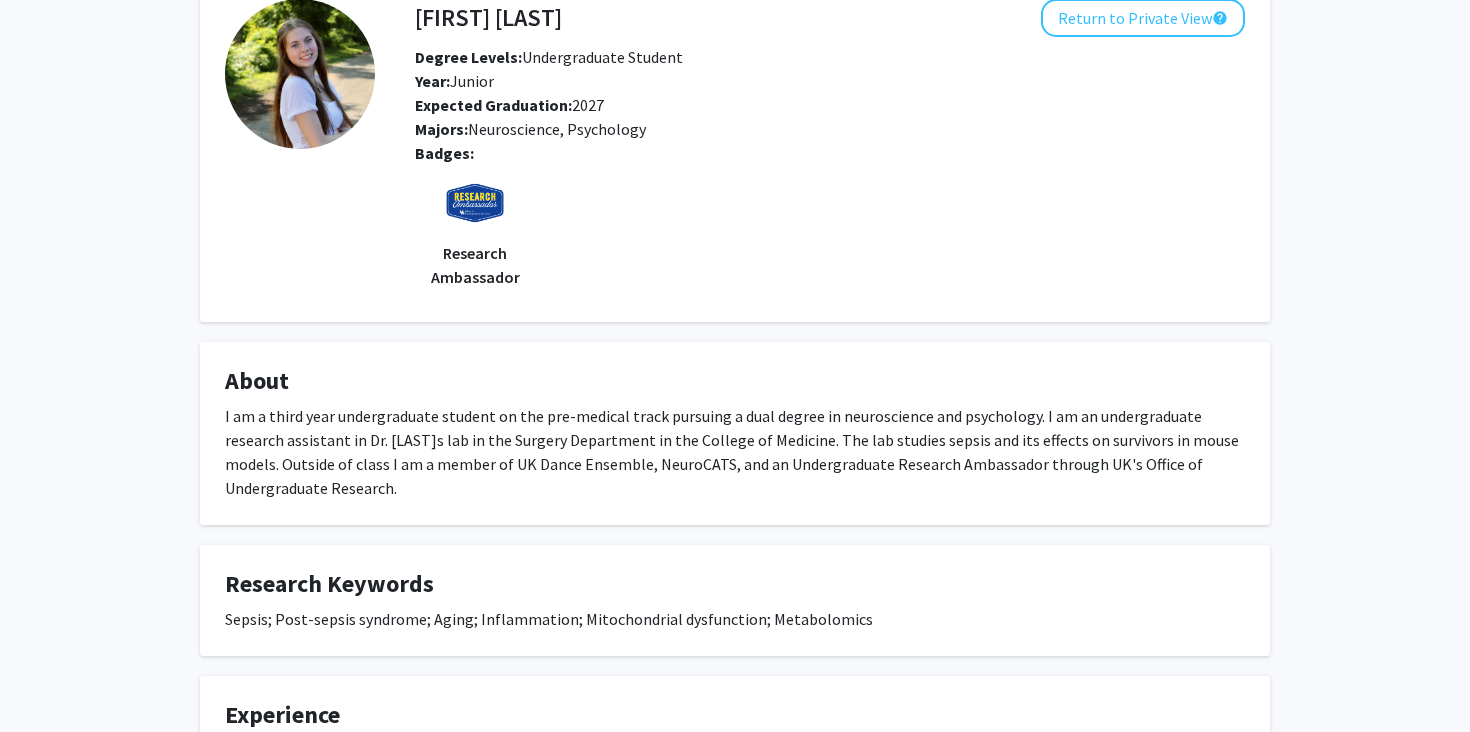 scroll, scrollTop: 0, scrollLeft: 0, axis: both 